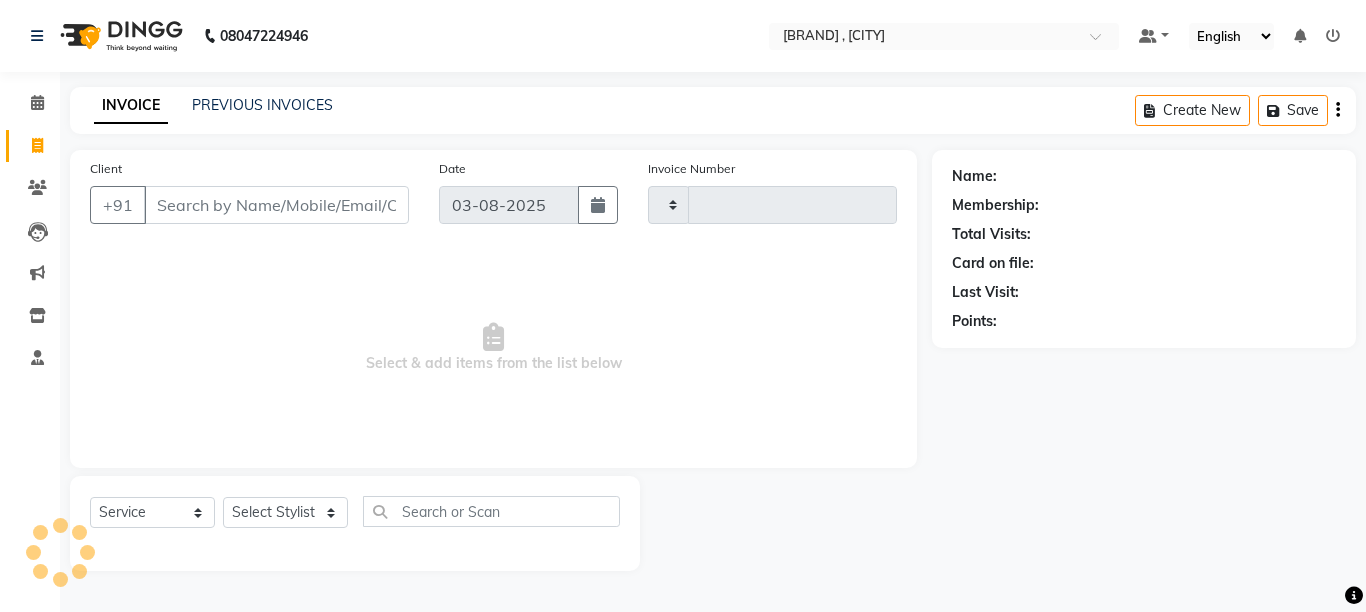 select on "service" 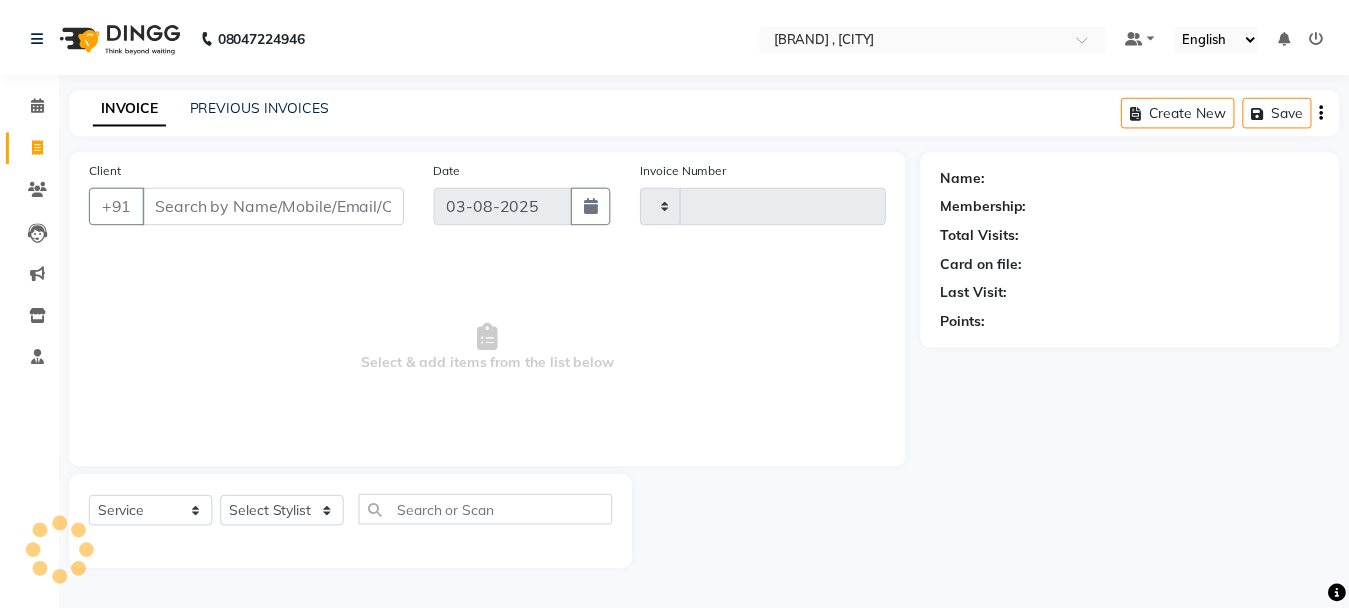 scroll, scrollTop: 0, scrollLeft: 0, axis: both 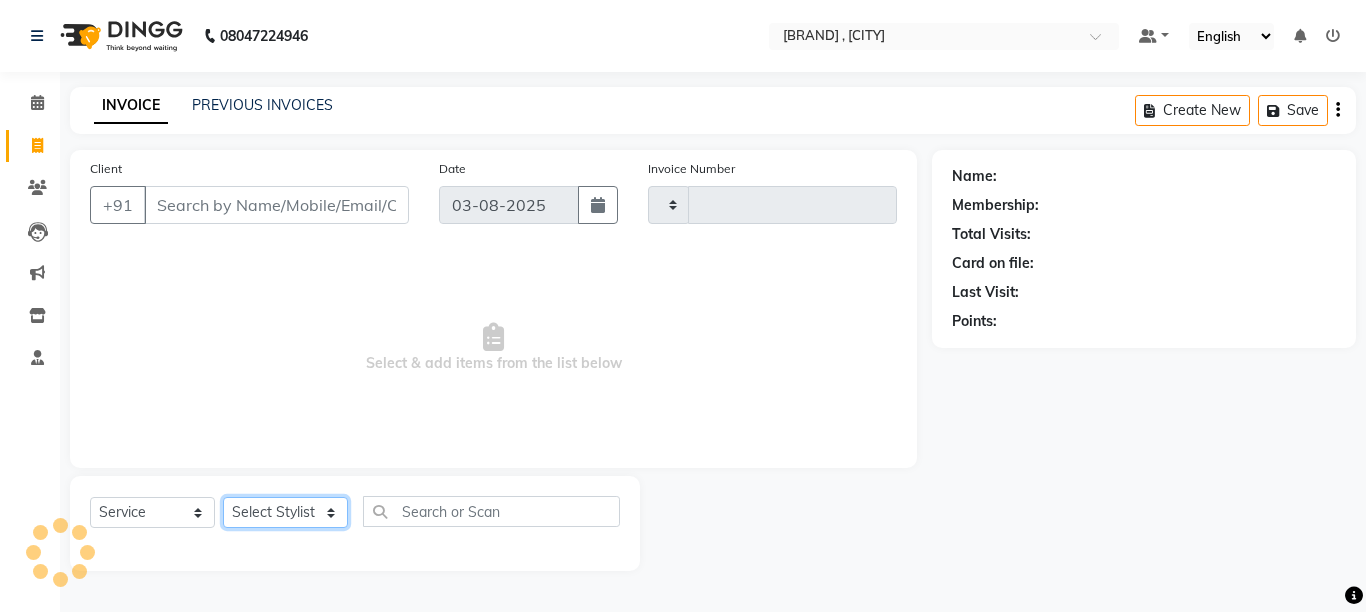 click on "Select Stylist" 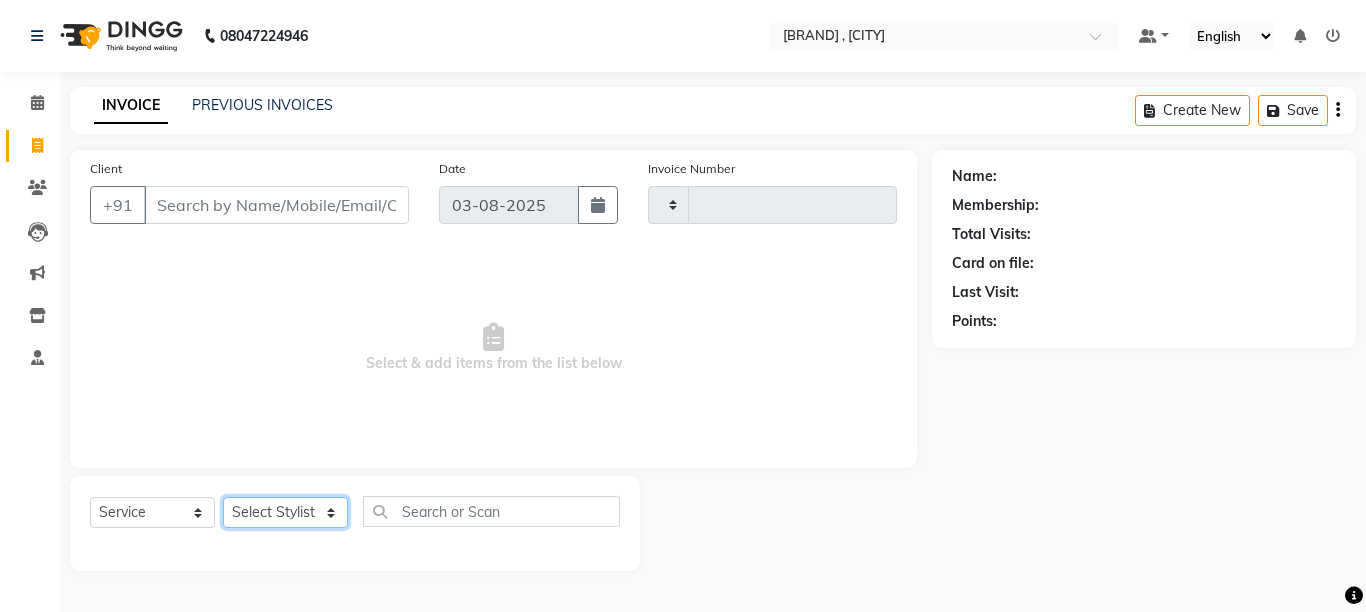 click on "Select Stylist" 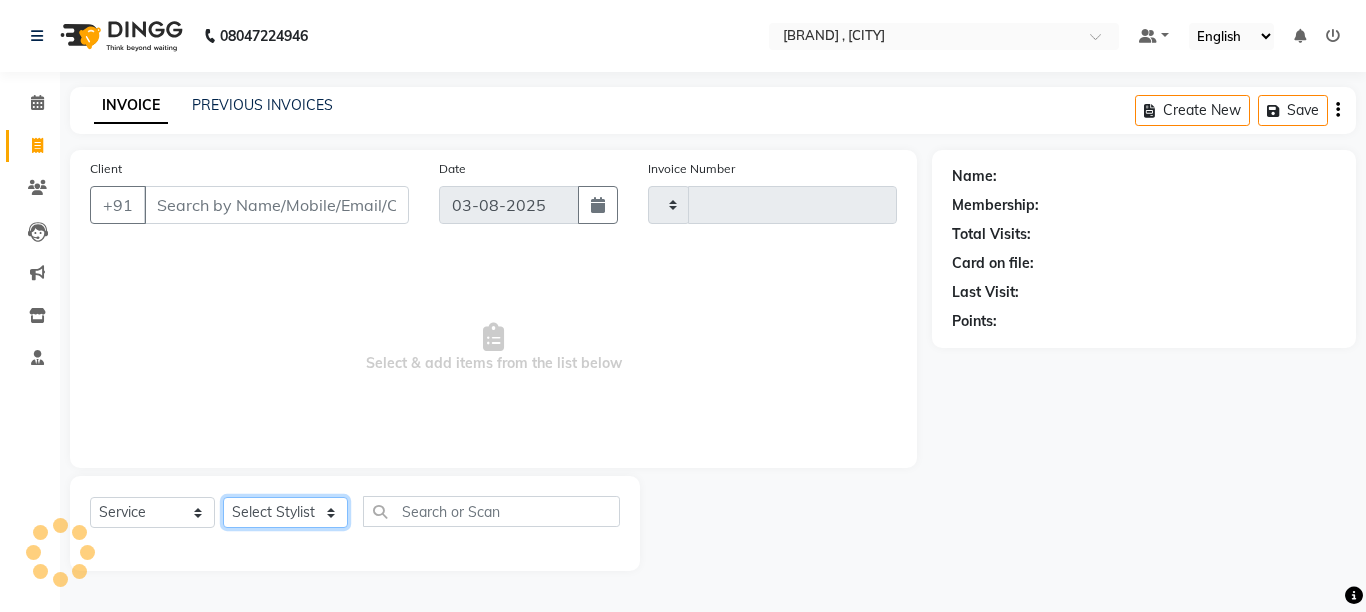 click on "Select Stylist" 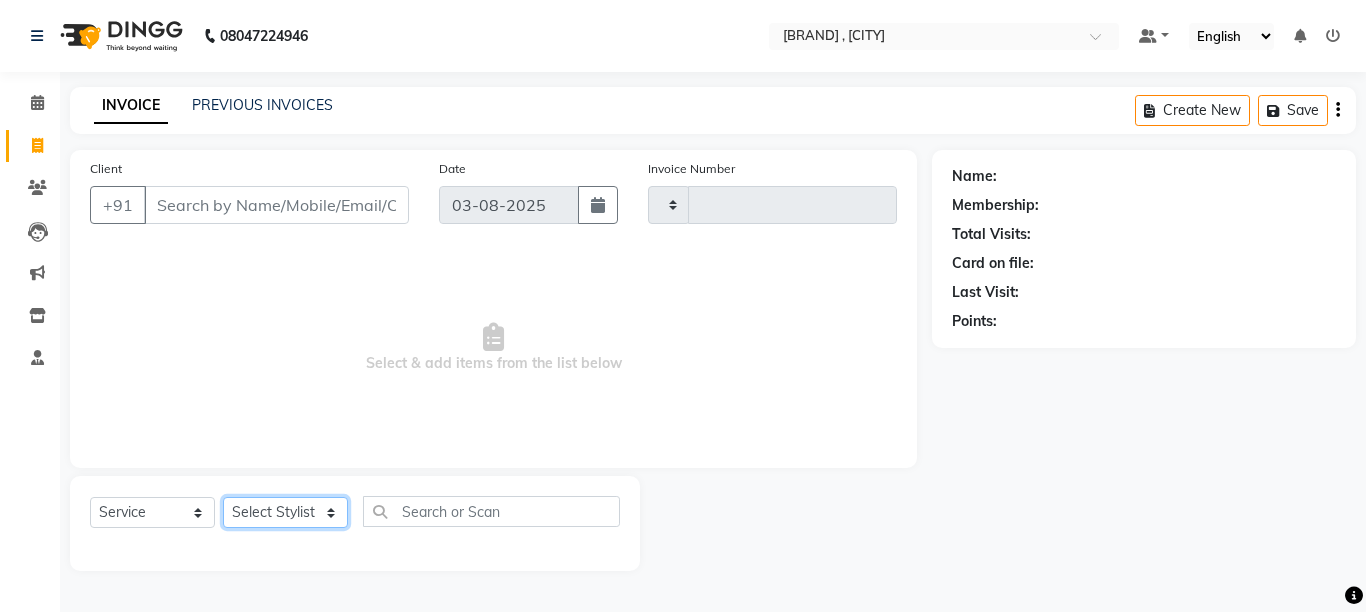 click on "Select Stylist" 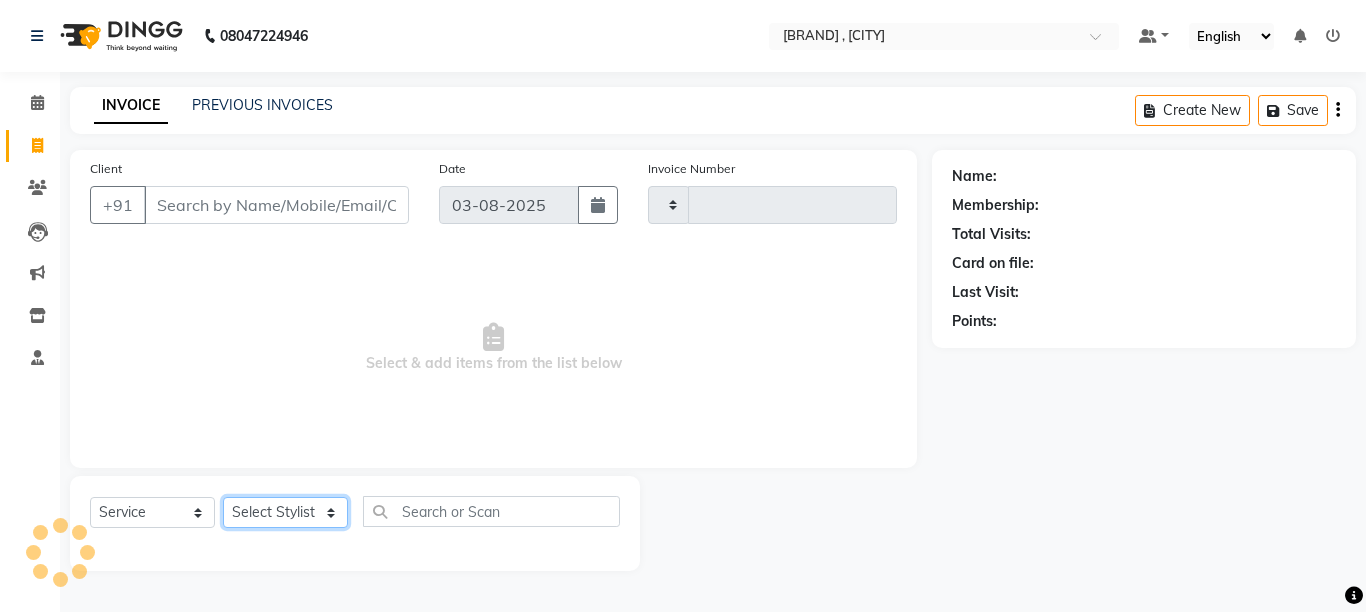 click on "Select Stylist" 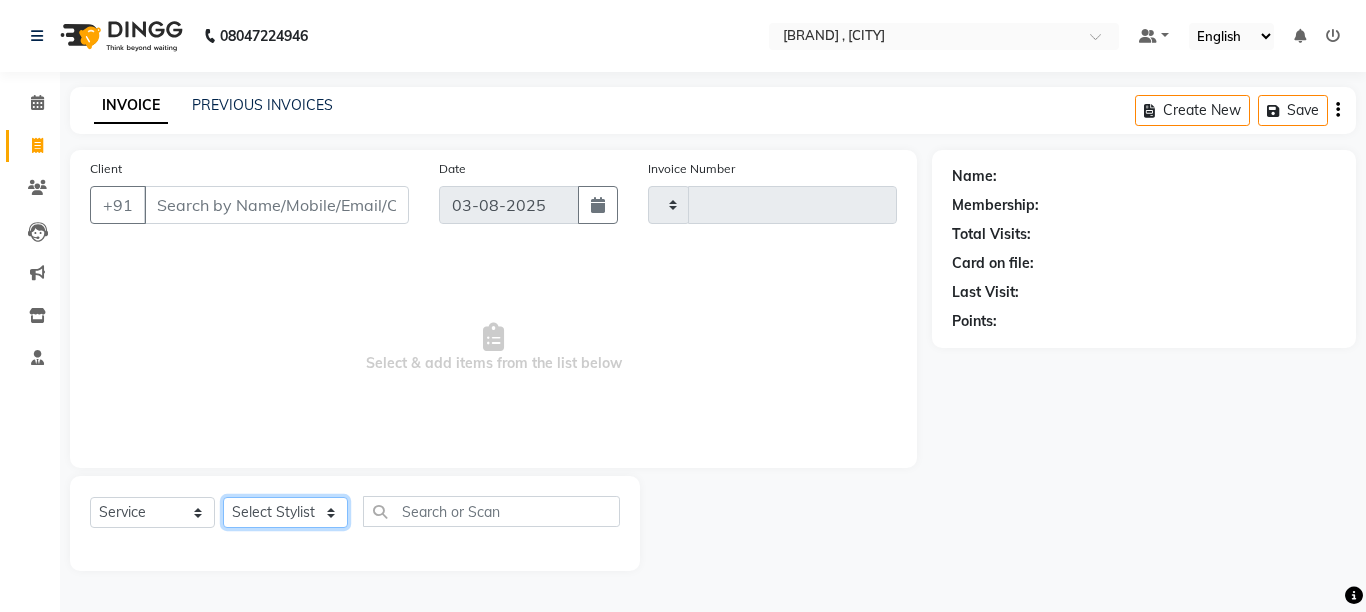 click on "Select Stylist" 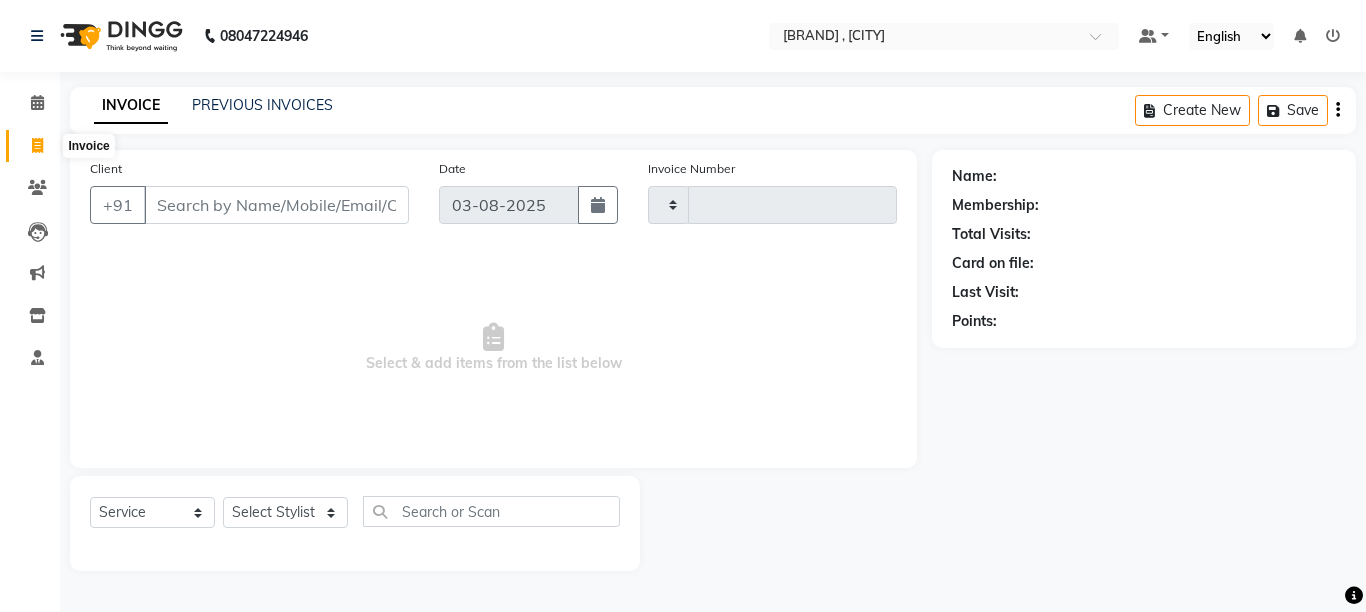 click 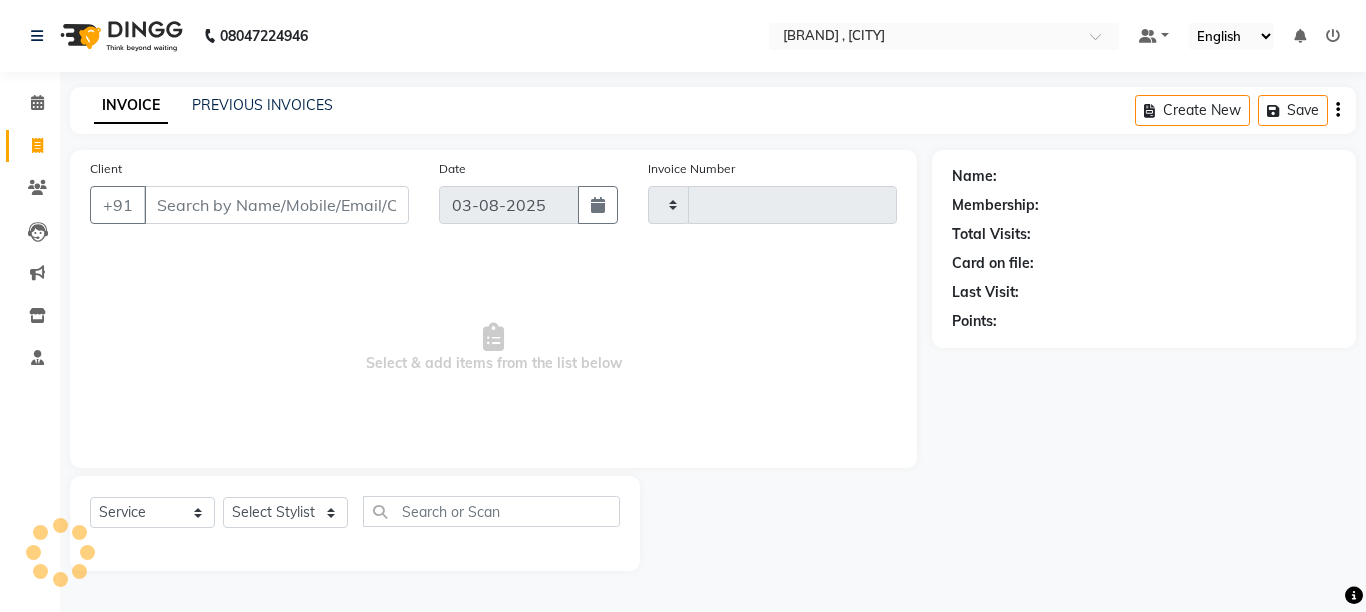 click 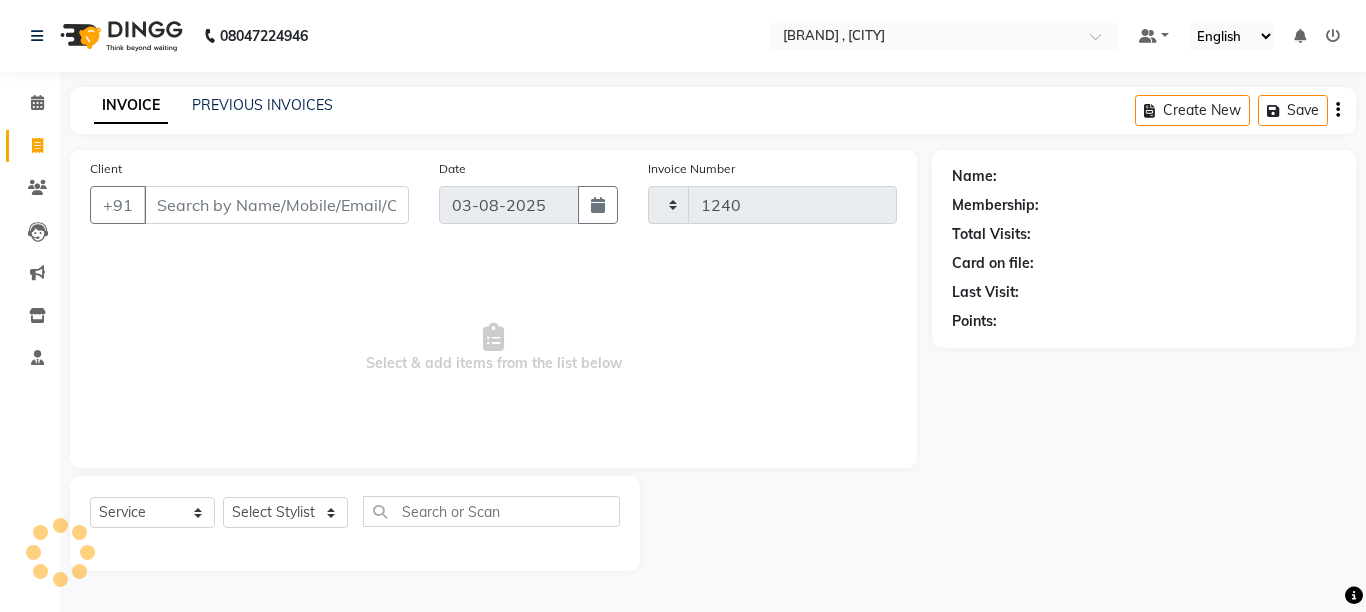 select on "6967" 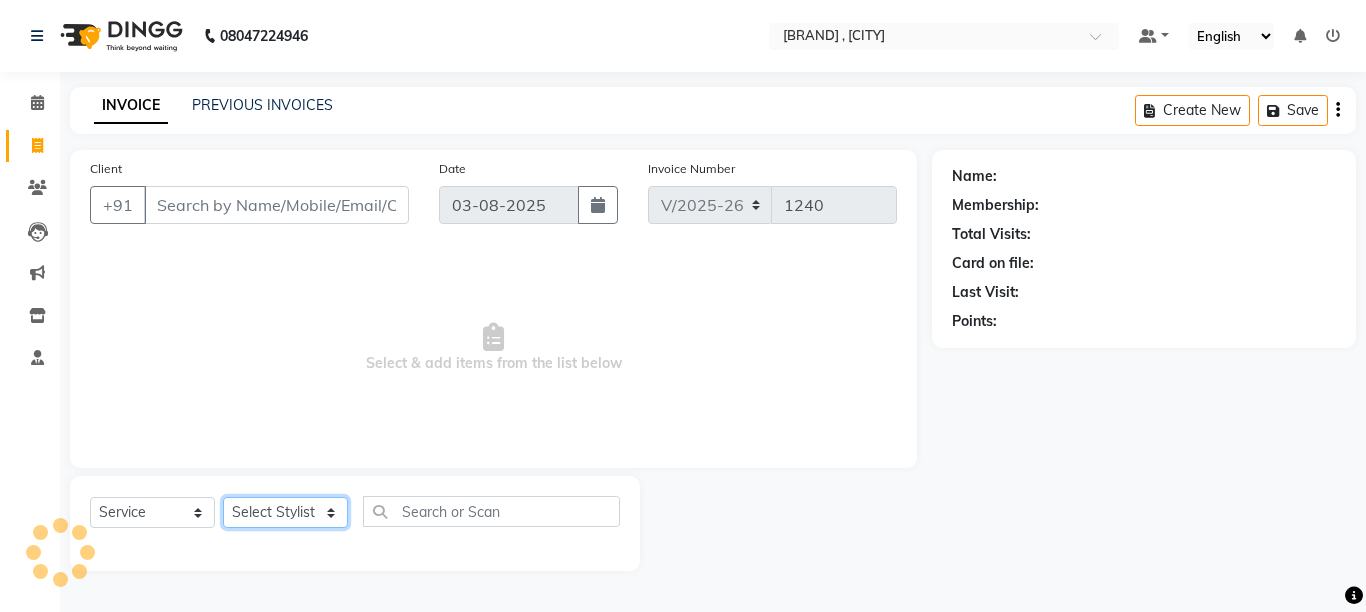 click on "Select Stylist" 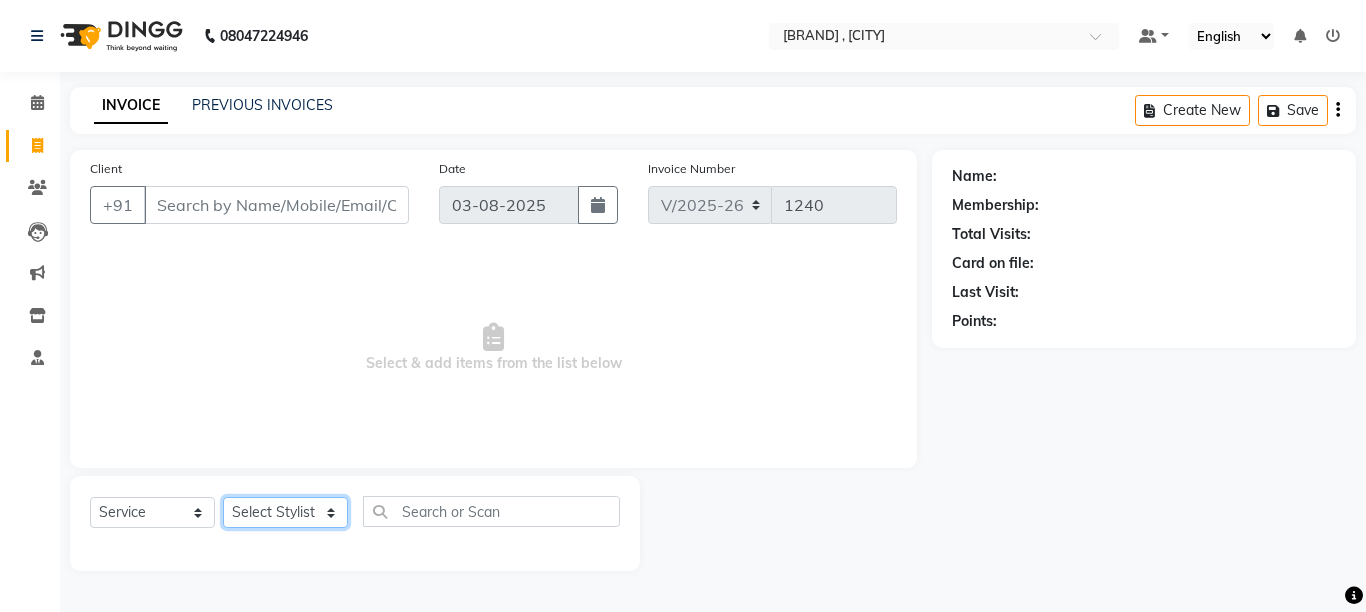 select on "55248" 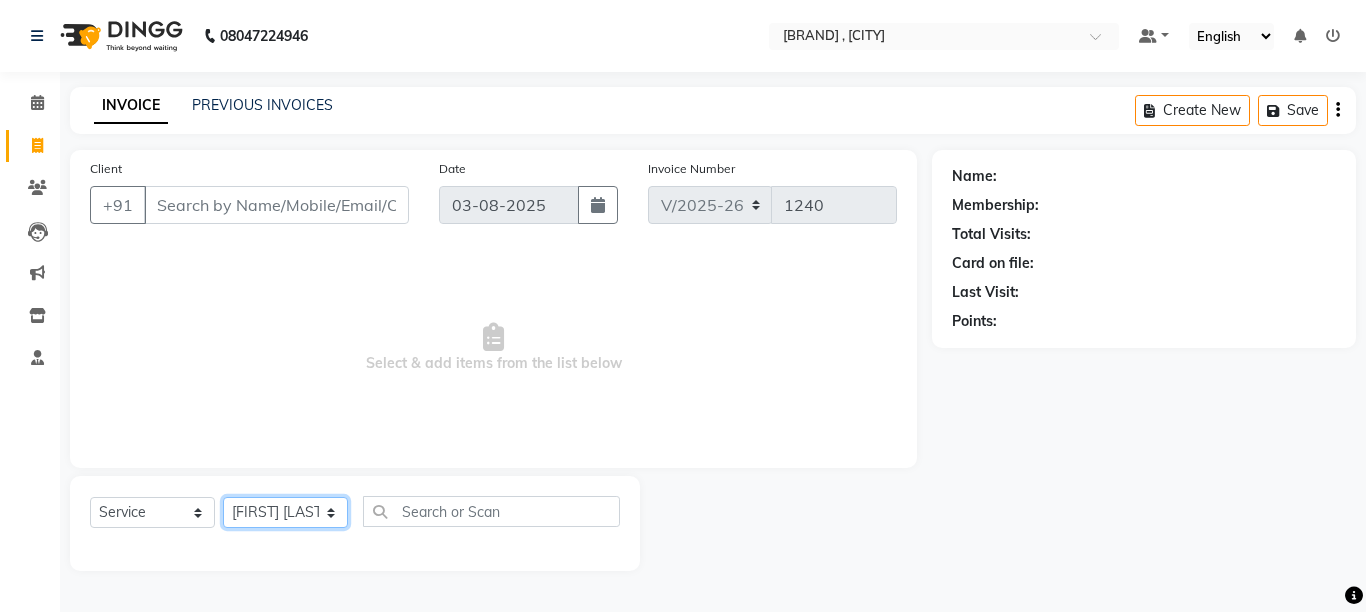 click on "Select Stylist [FIRST] [FIRST] [FIRST] [FIRST] [FIRST]" 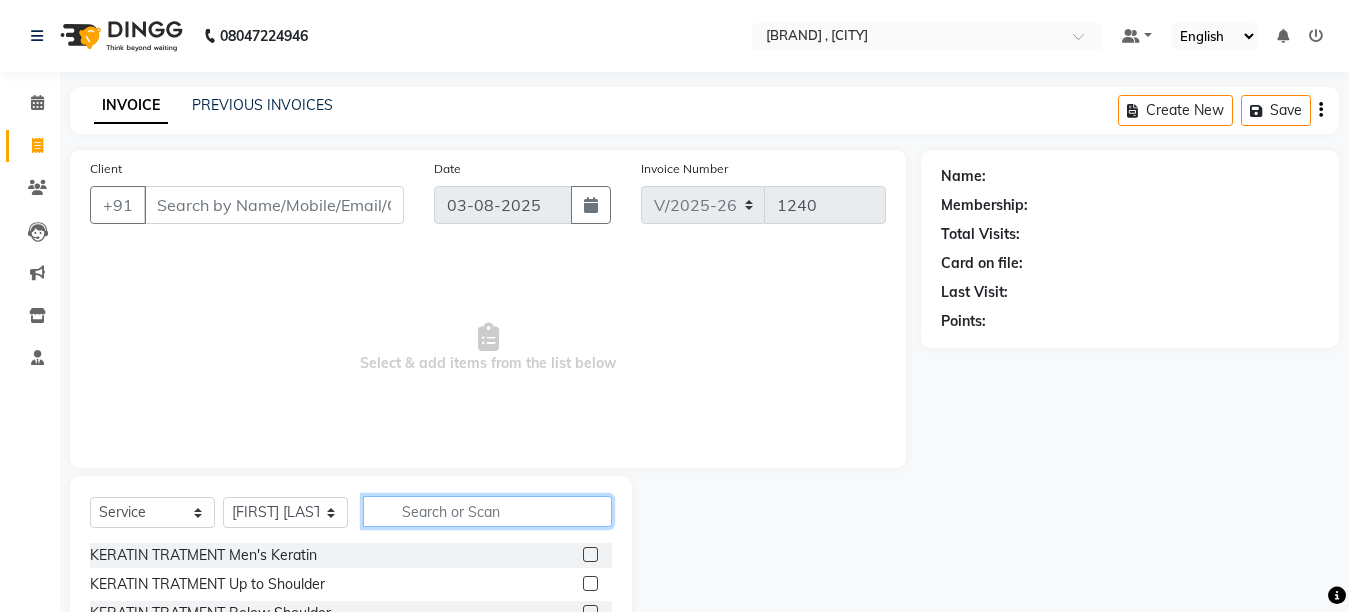 click 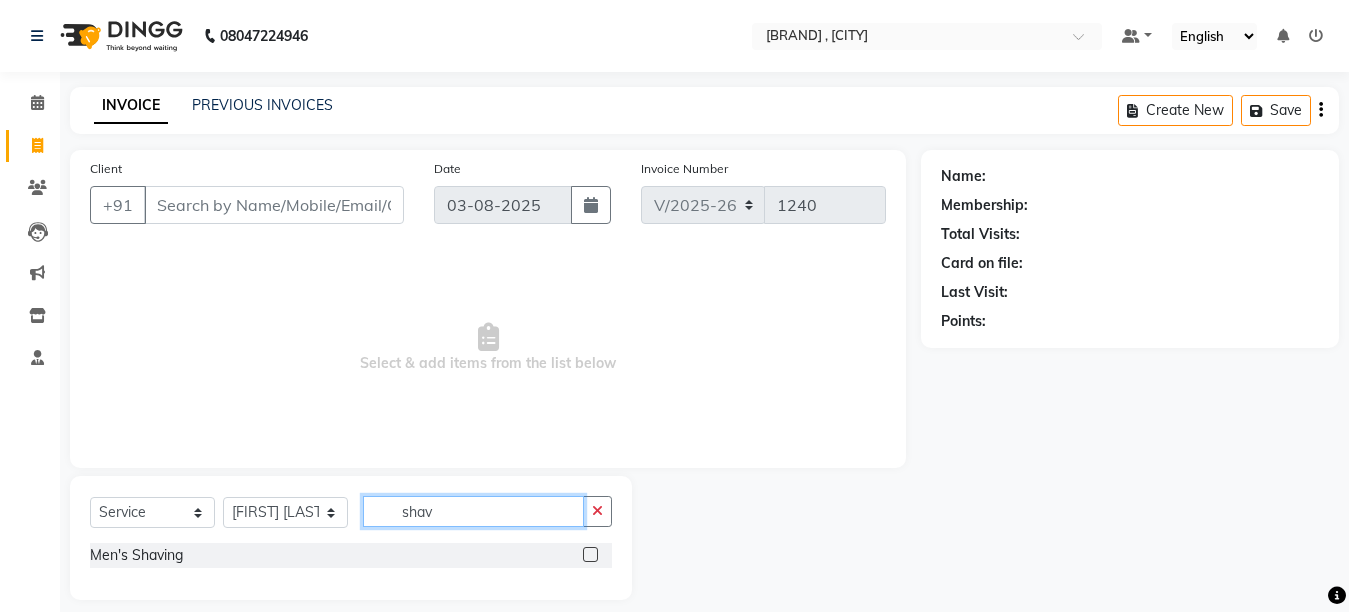 type on "shav" 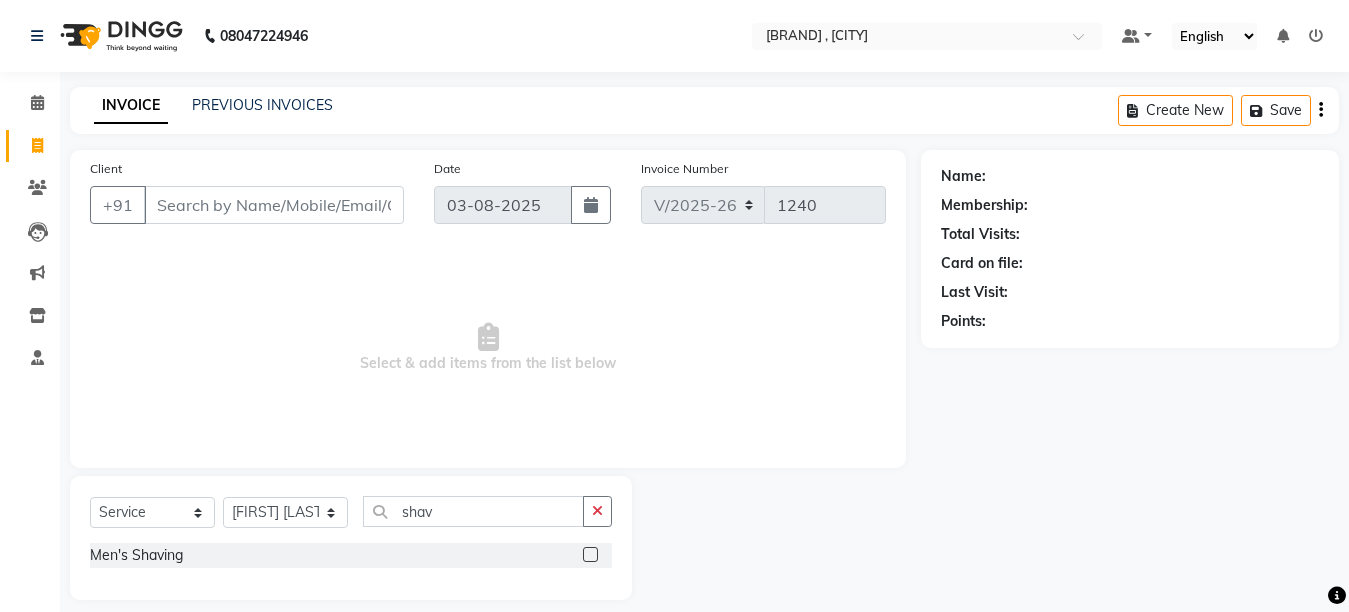 click 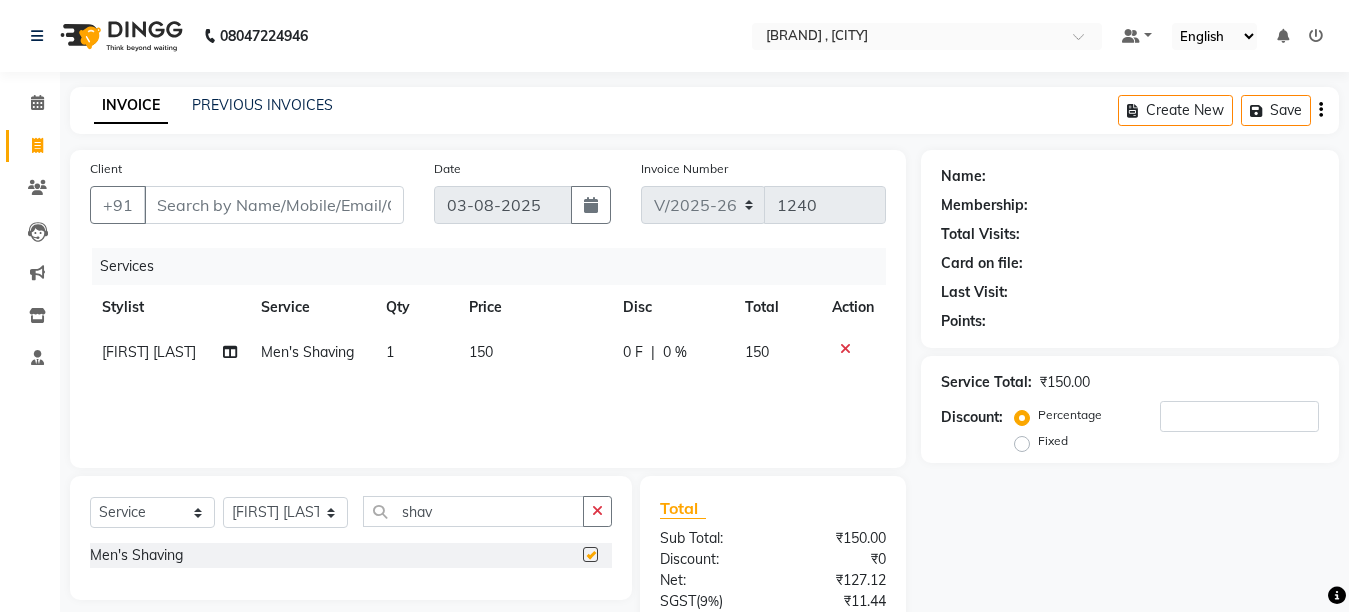 checkbox on "false" 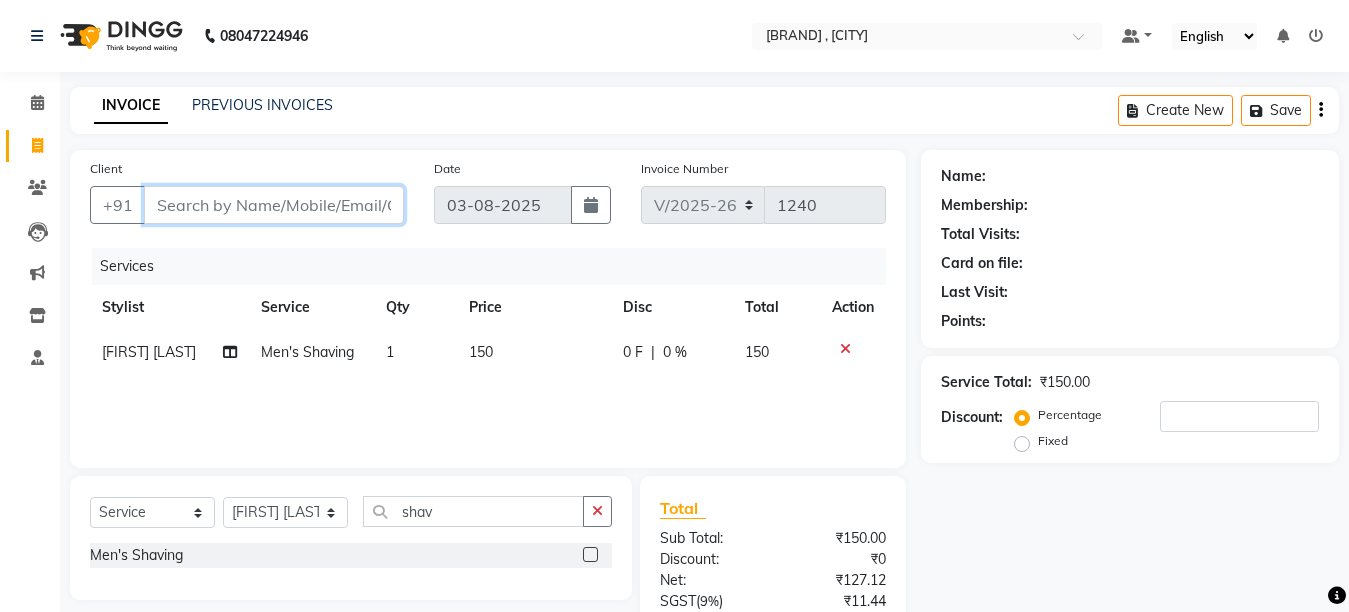 click on "Client" at bounding box center [274, 205] 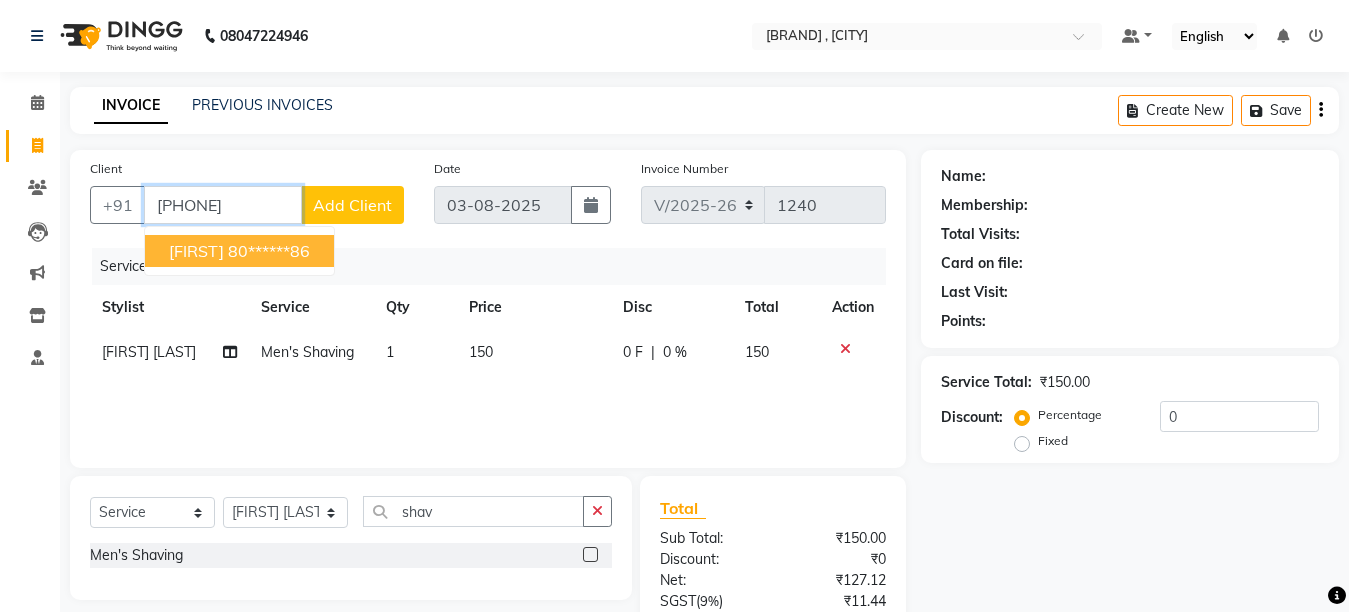 click on "80******86" at bounding box center (269, 251) 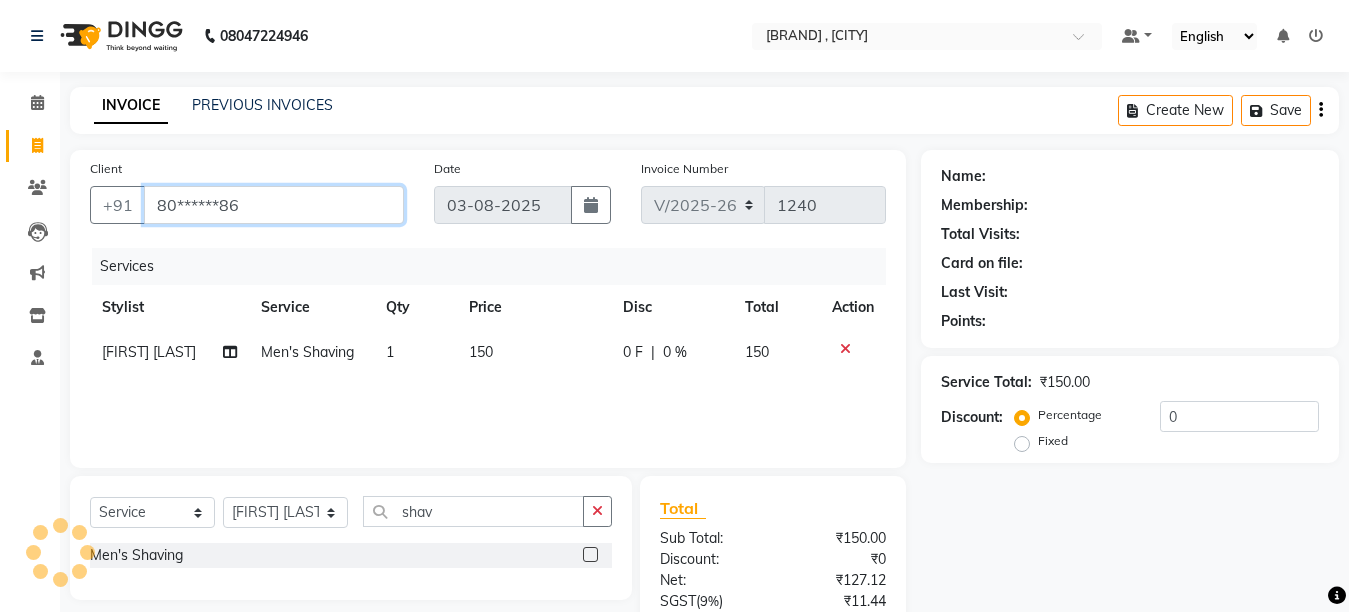 type on "80******86" 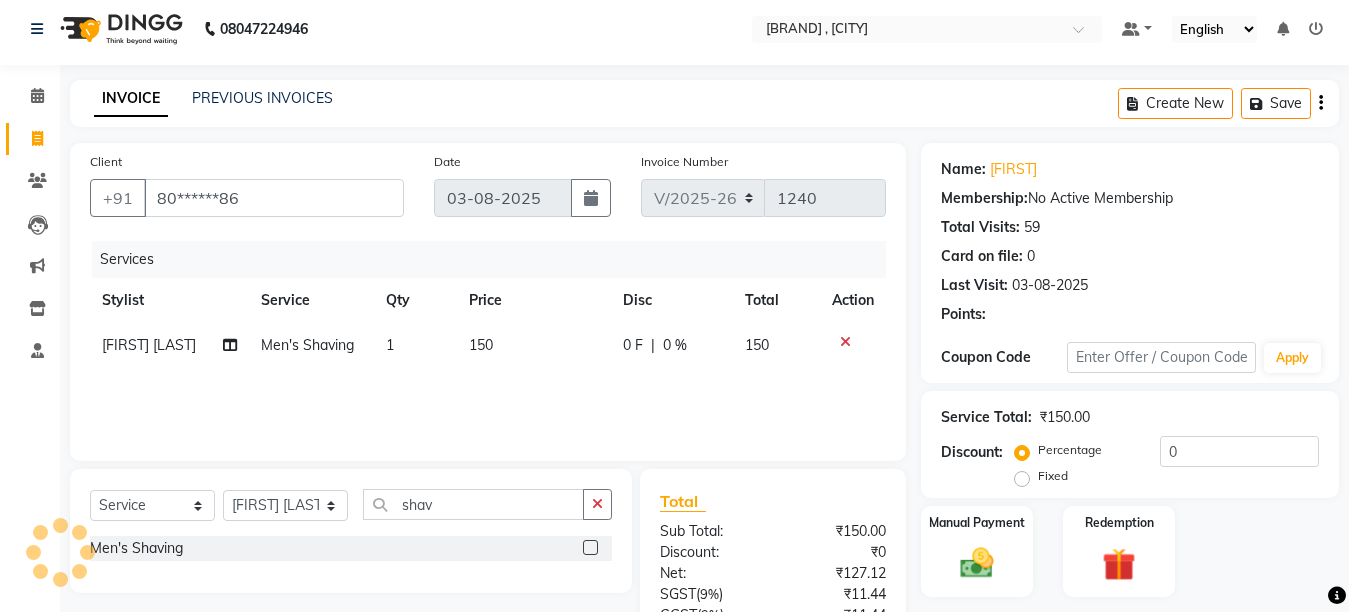 scroll, scrollTop: 188, scrollLeft: 0, axis: vertical 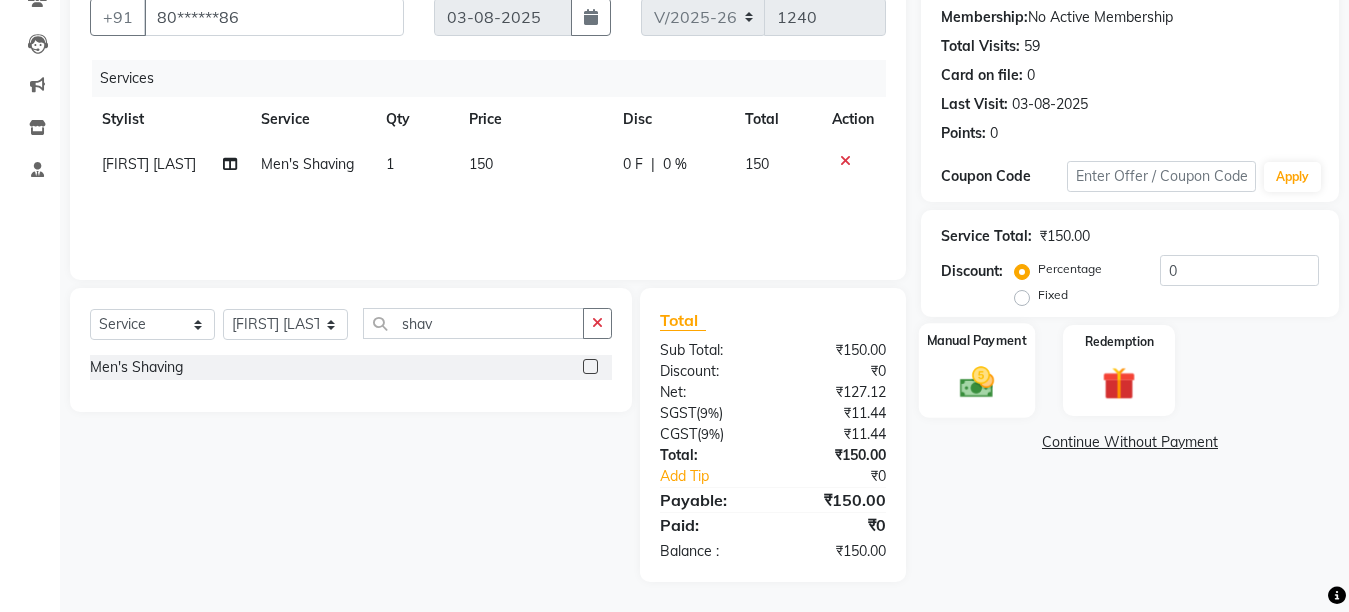 click 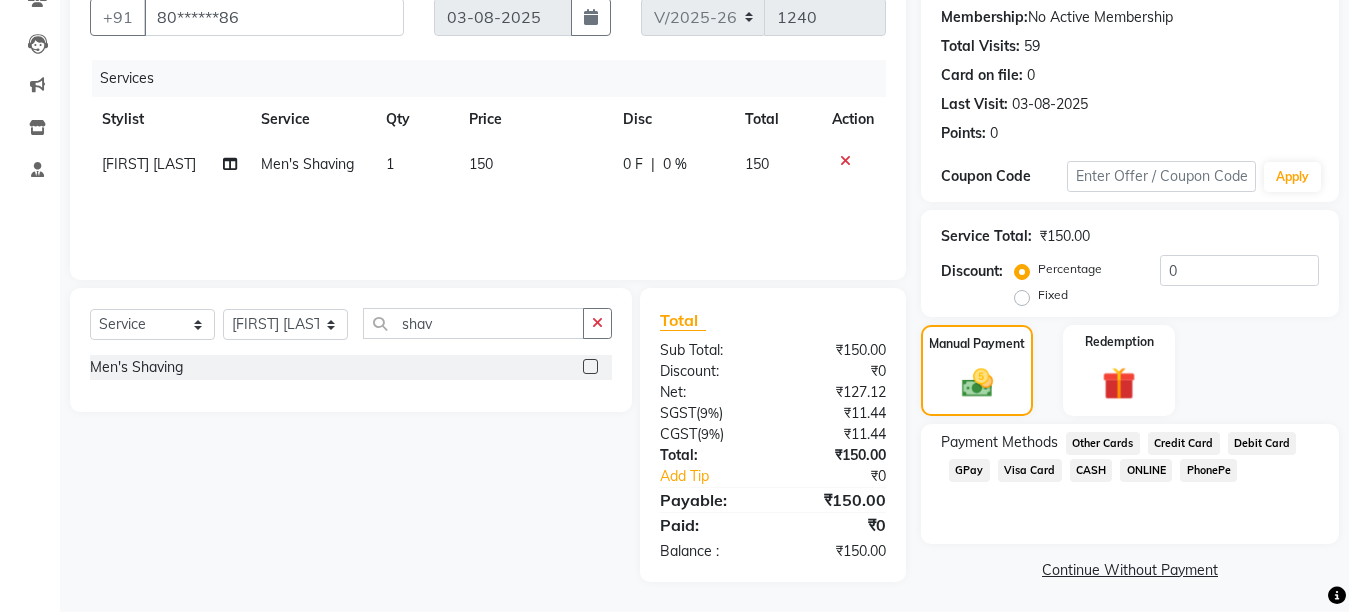 click on "GPay" 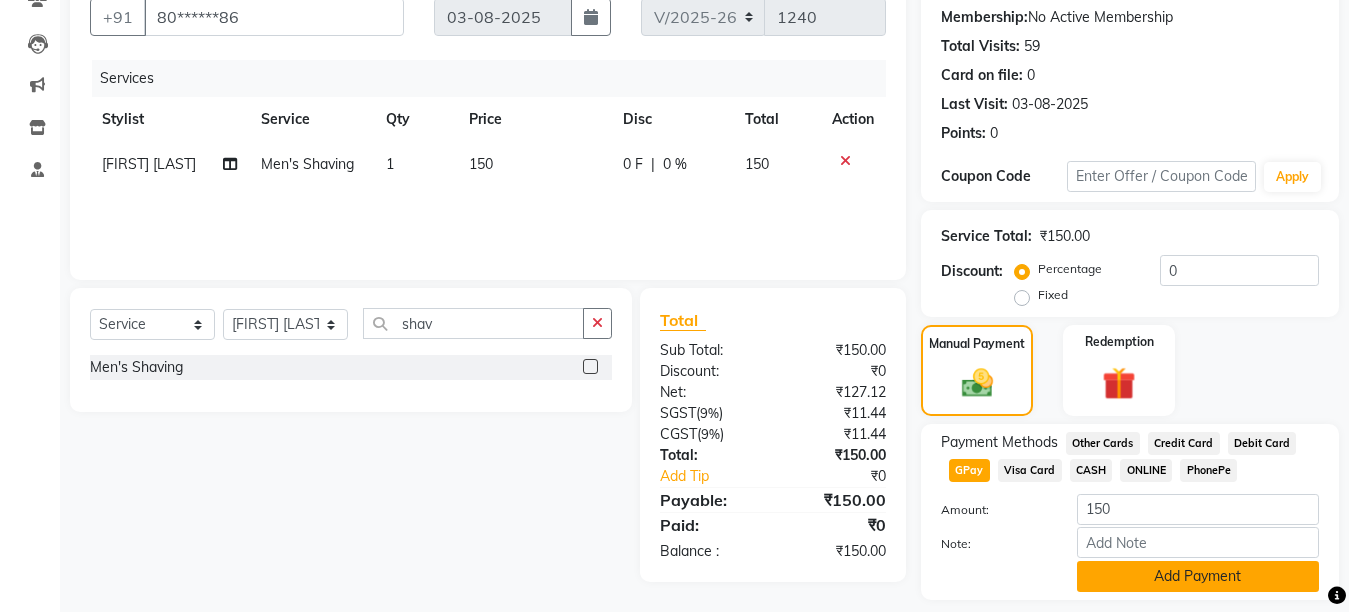 click on "Add Payment" 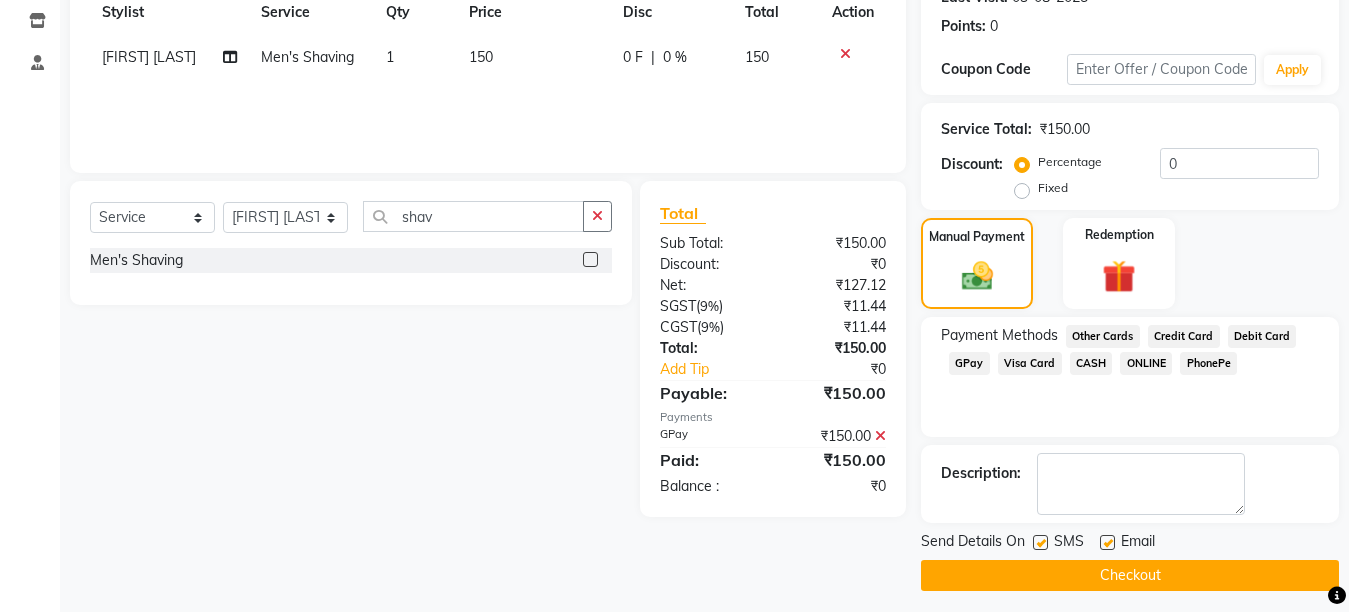scroll, scrollTop: 304, scrollLeft: 0, axis: vertical 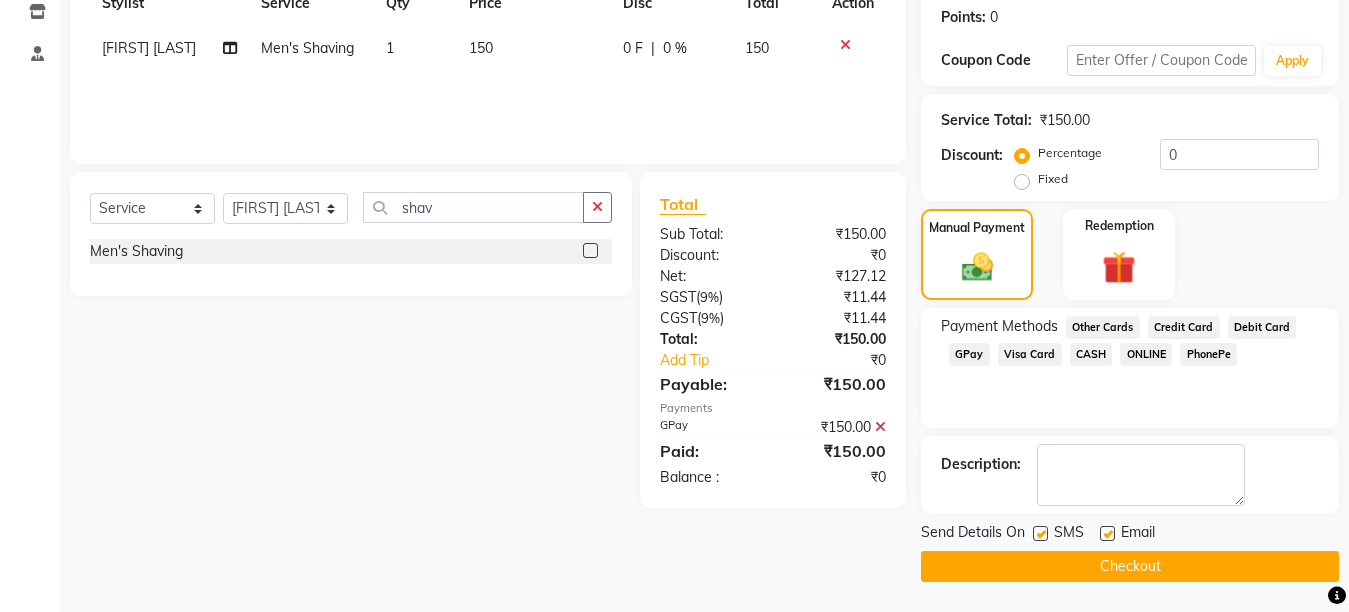 click on "Checkout" 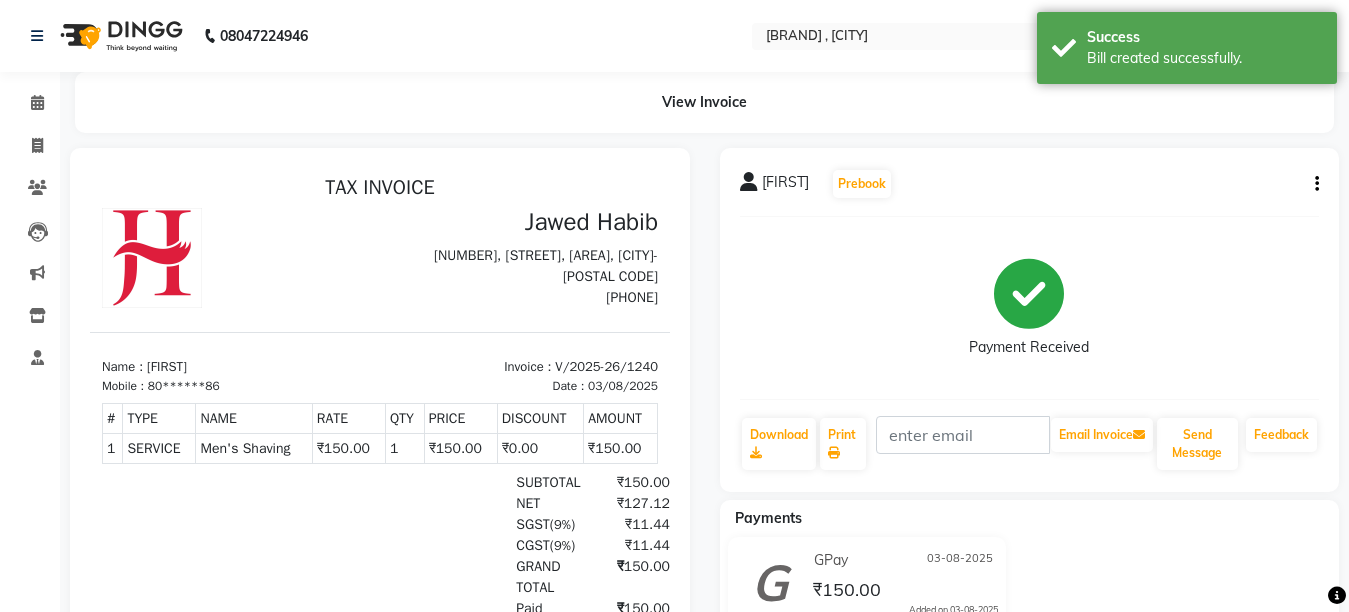scroll, scrollTop: 0, scrollLeft: 0, axis: both 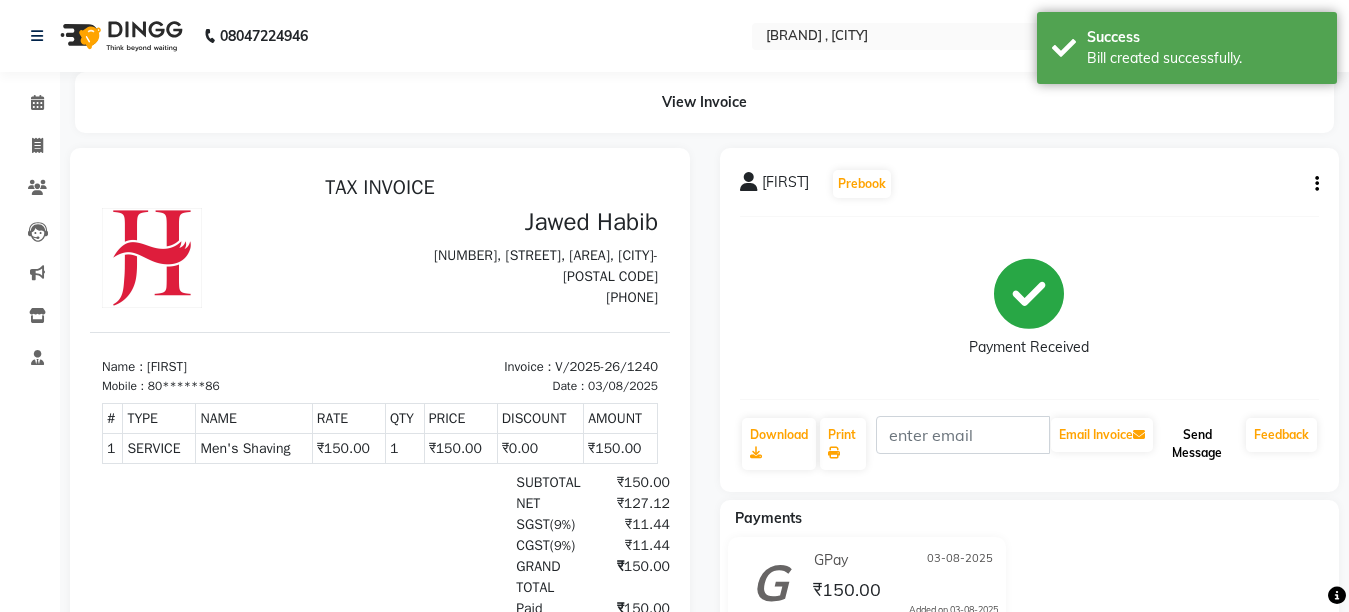 click on "Send Message" 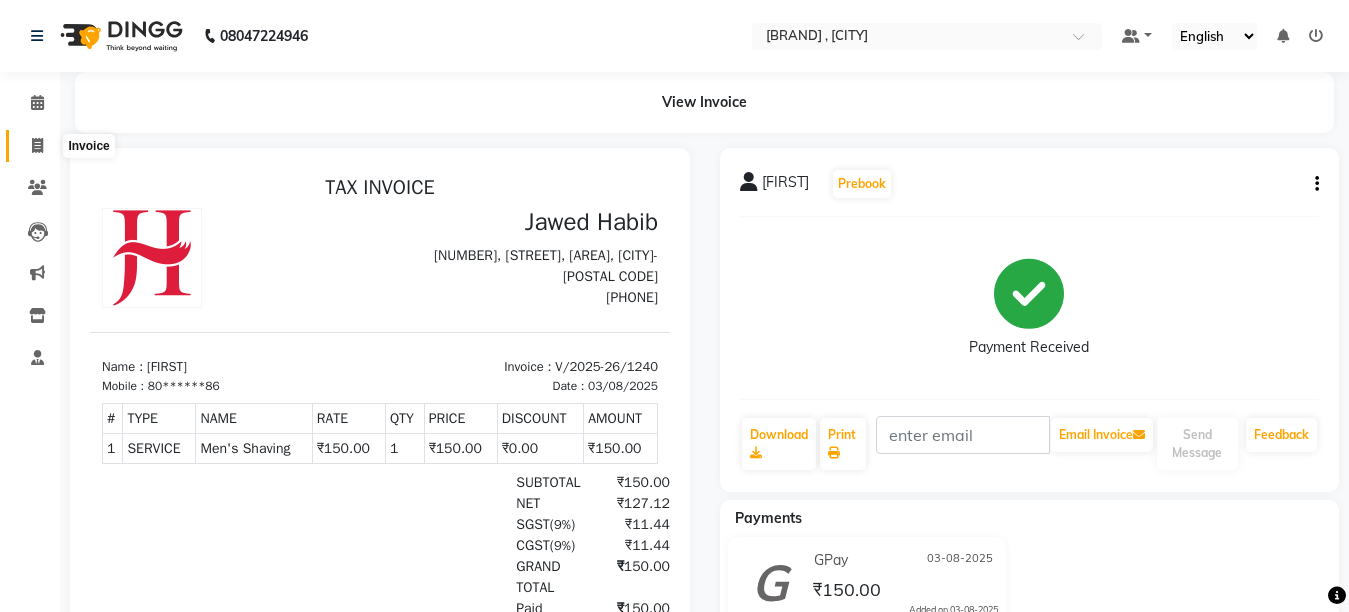 click 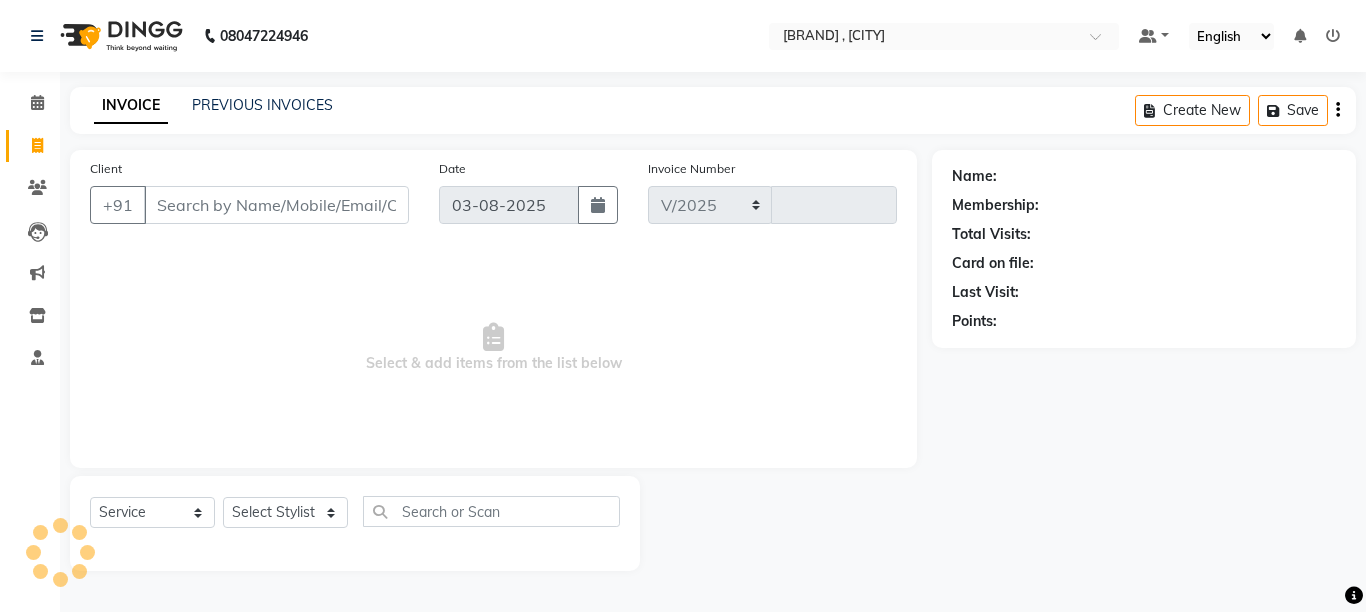 select on "6967" 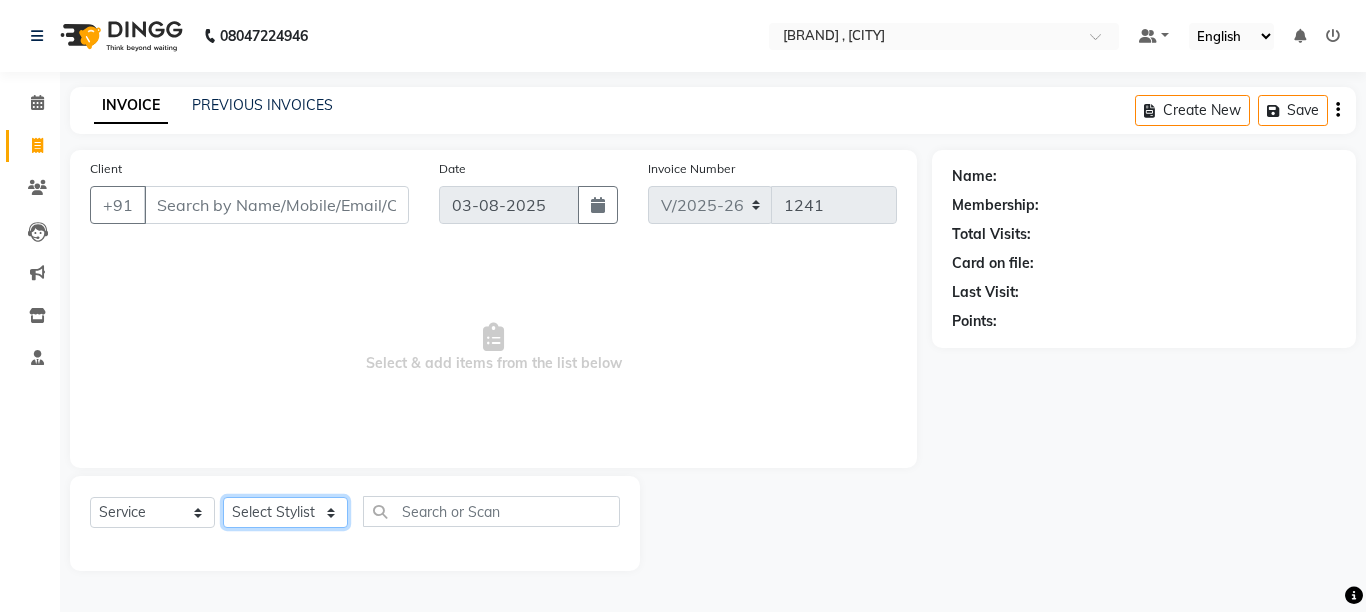click on "Select Stylist [FIRST] [FIRST] [FIRST] [FIRST] [FIRST]" 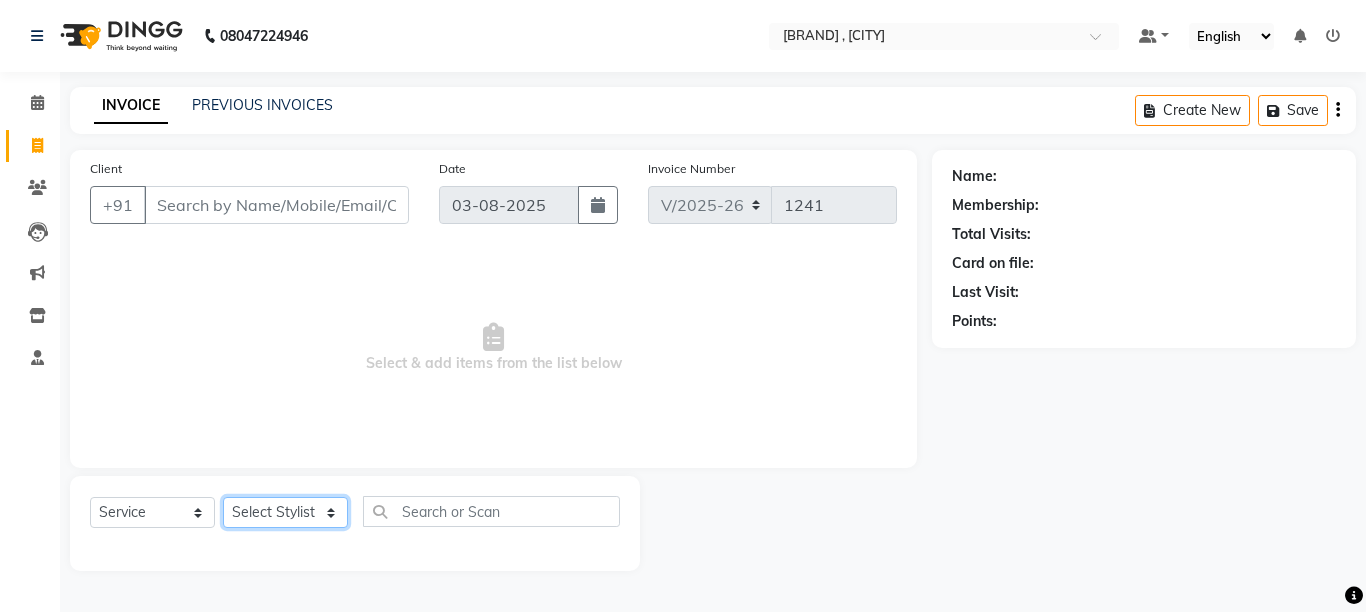 select on "61627" 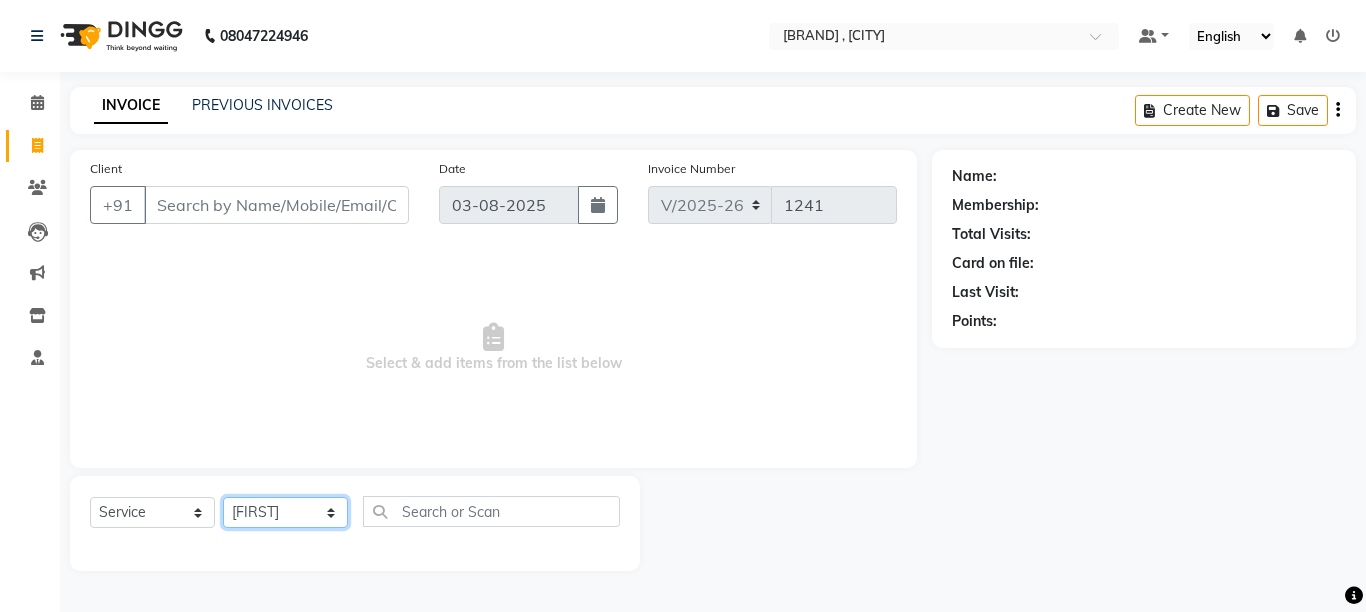 click on "Select Stylist [FIRST] [FIRST] [FIRST] [FIRST] [FIRST]" 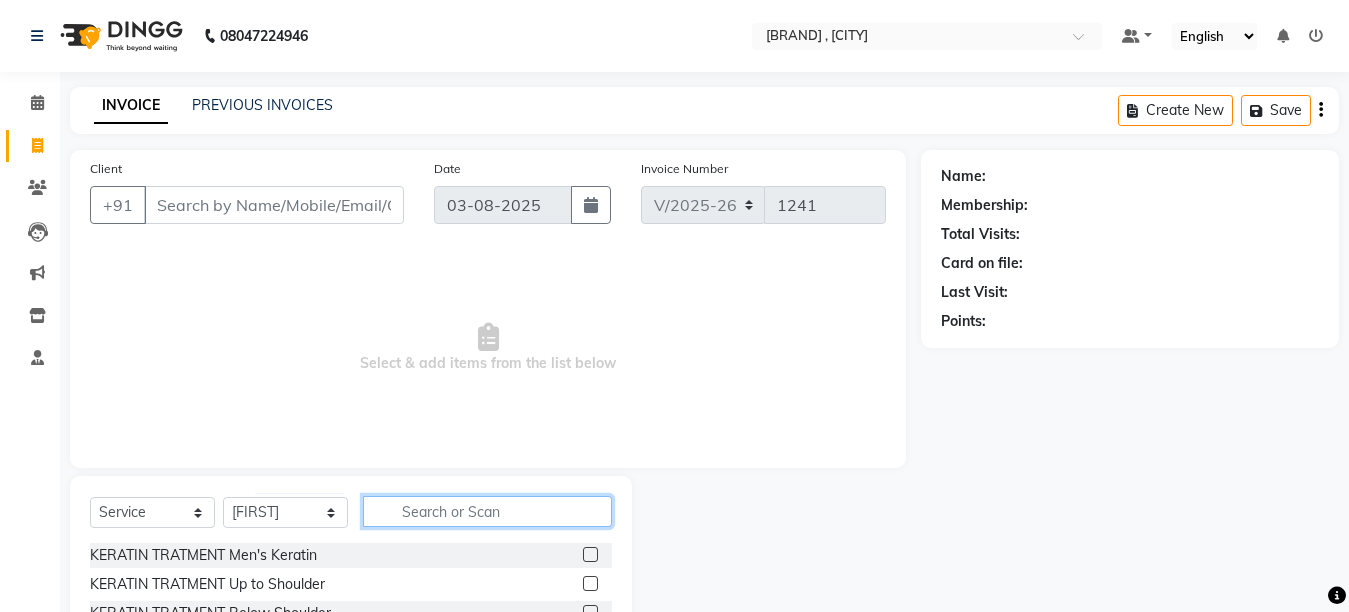 click 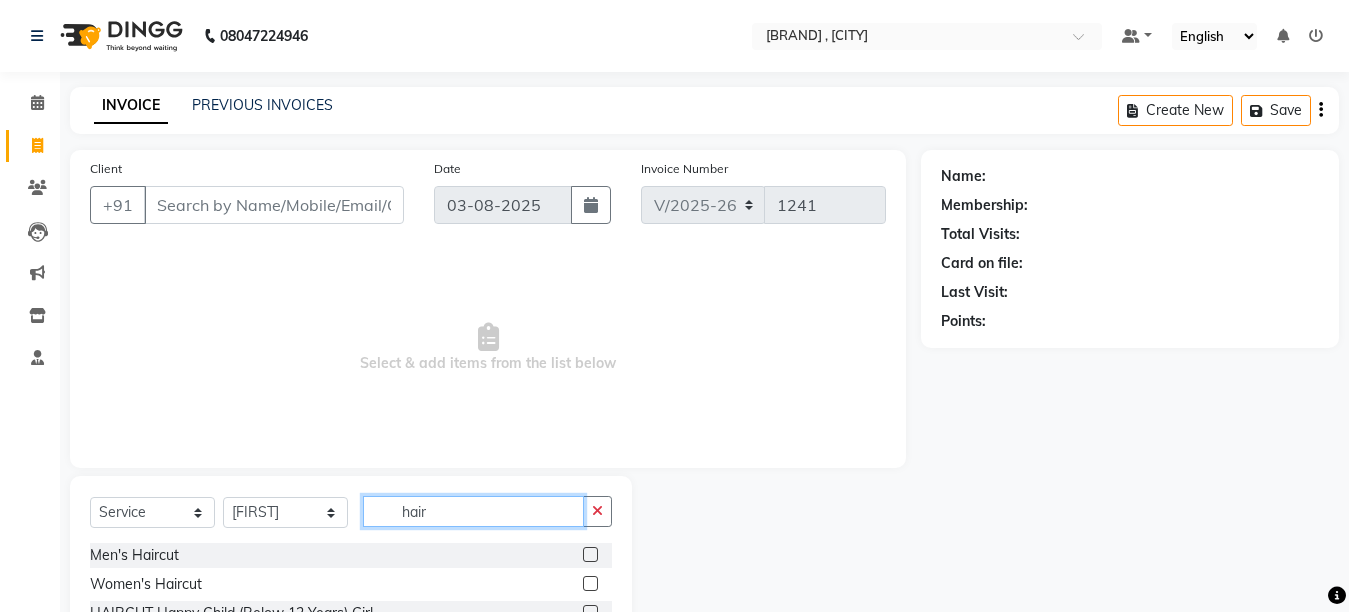 type on "hair" 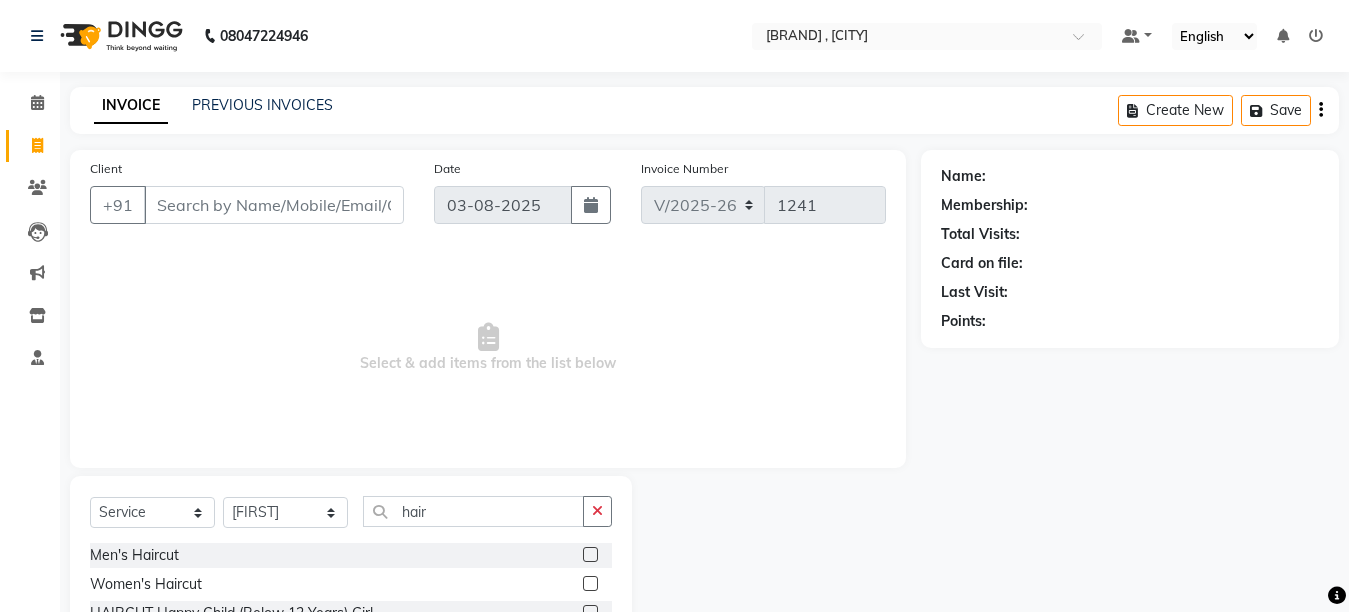click 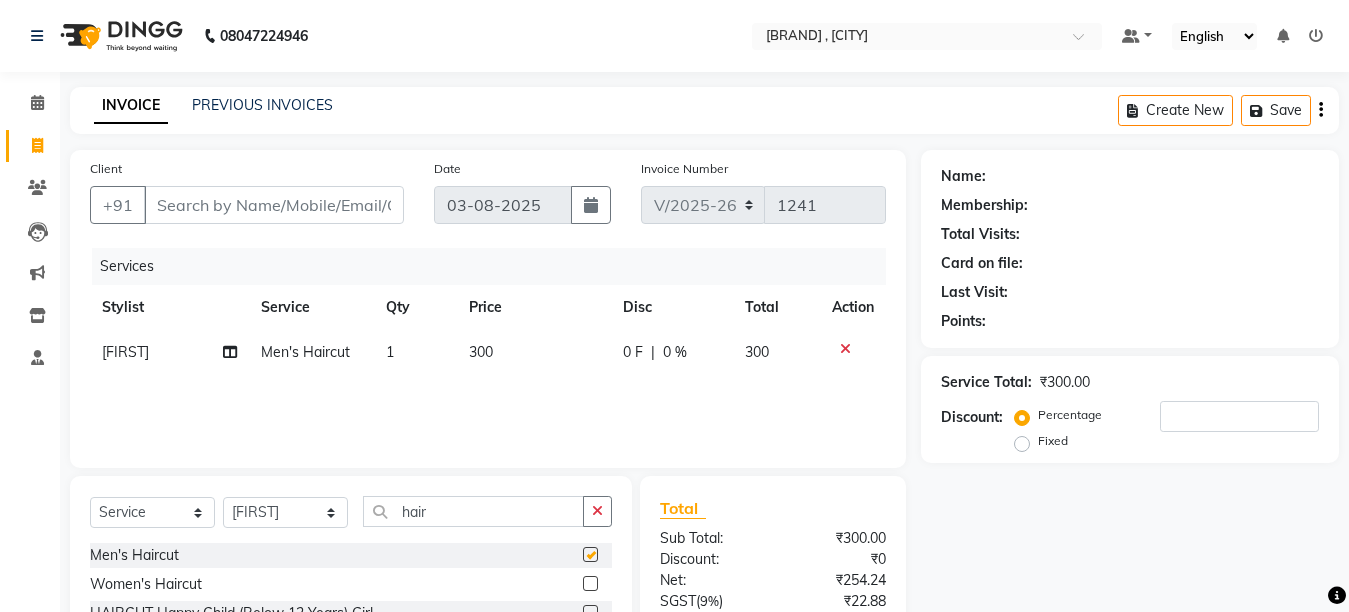 checkbox on "false" 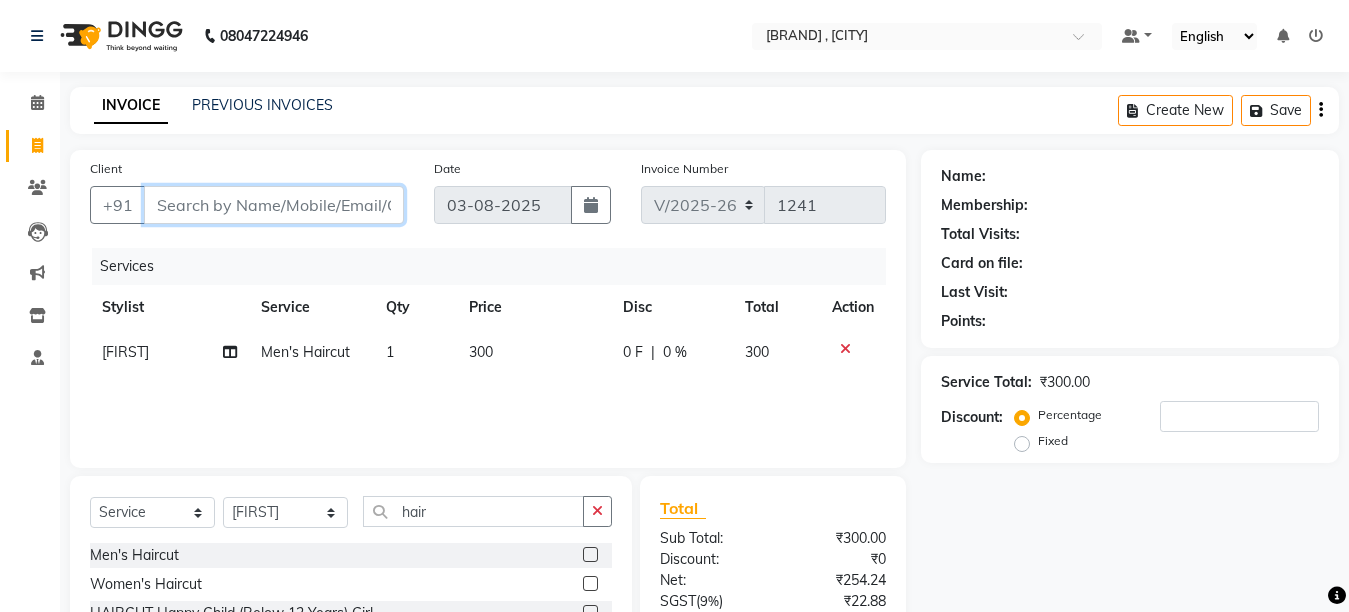 click on "Client" at bounding box center [274, 205] 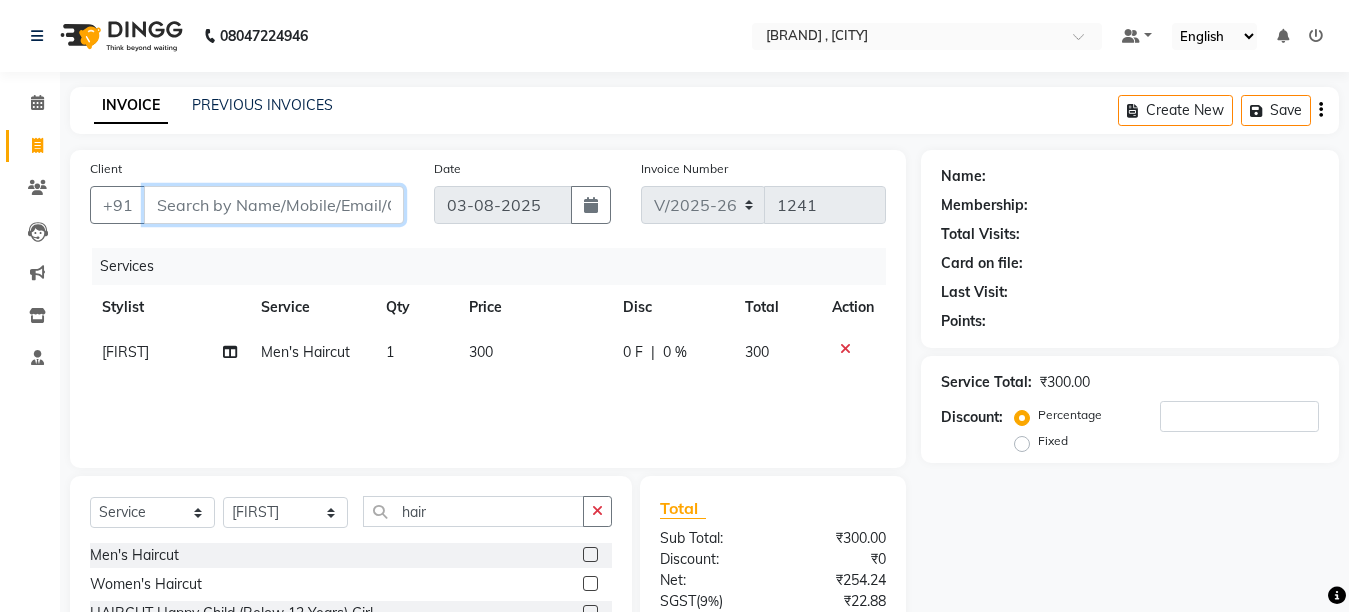 type on "7" 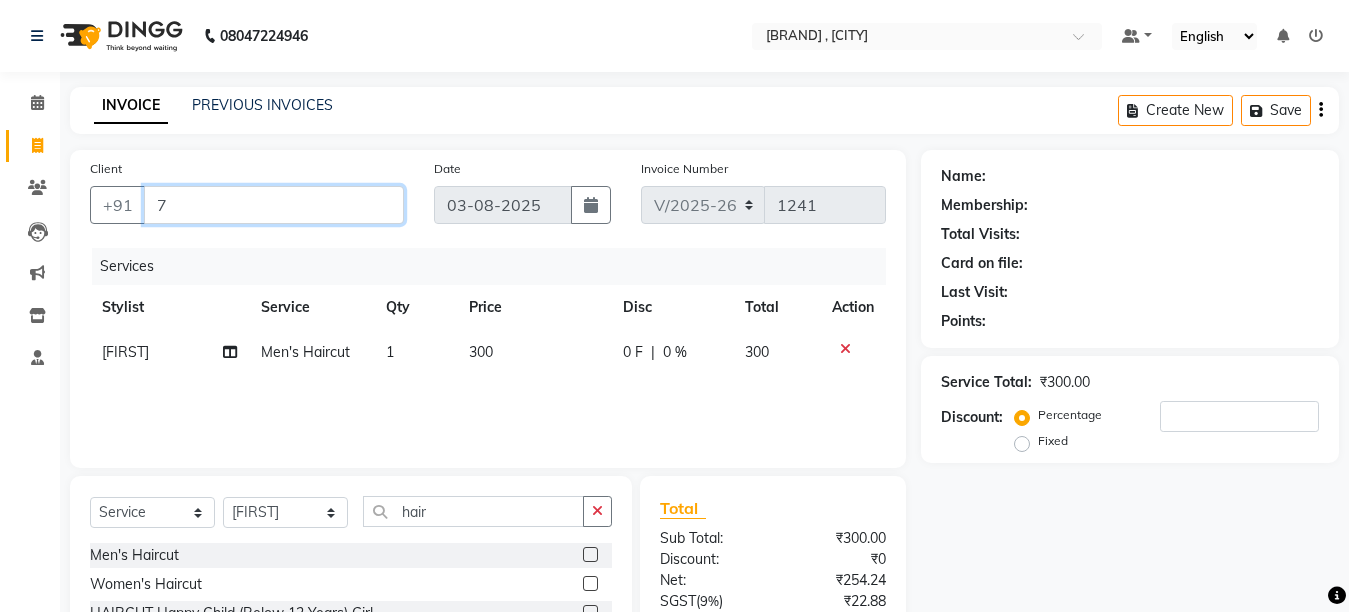 type on "0" 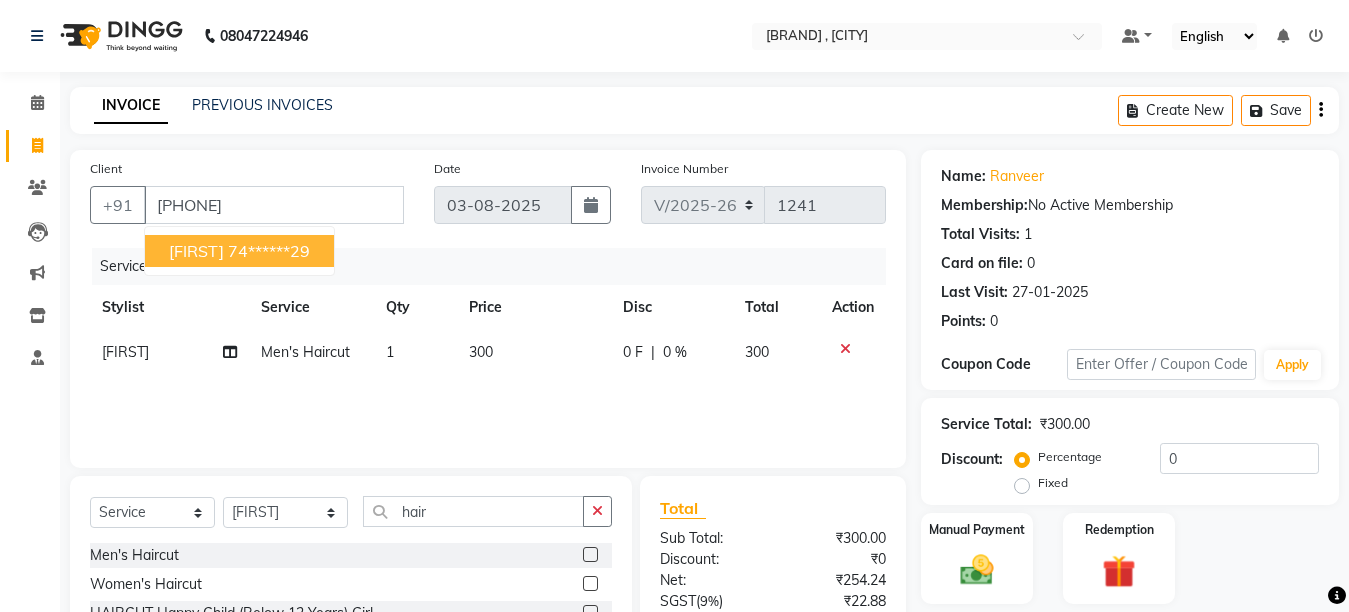 click on "74******29" at bounding box center (269, 251) 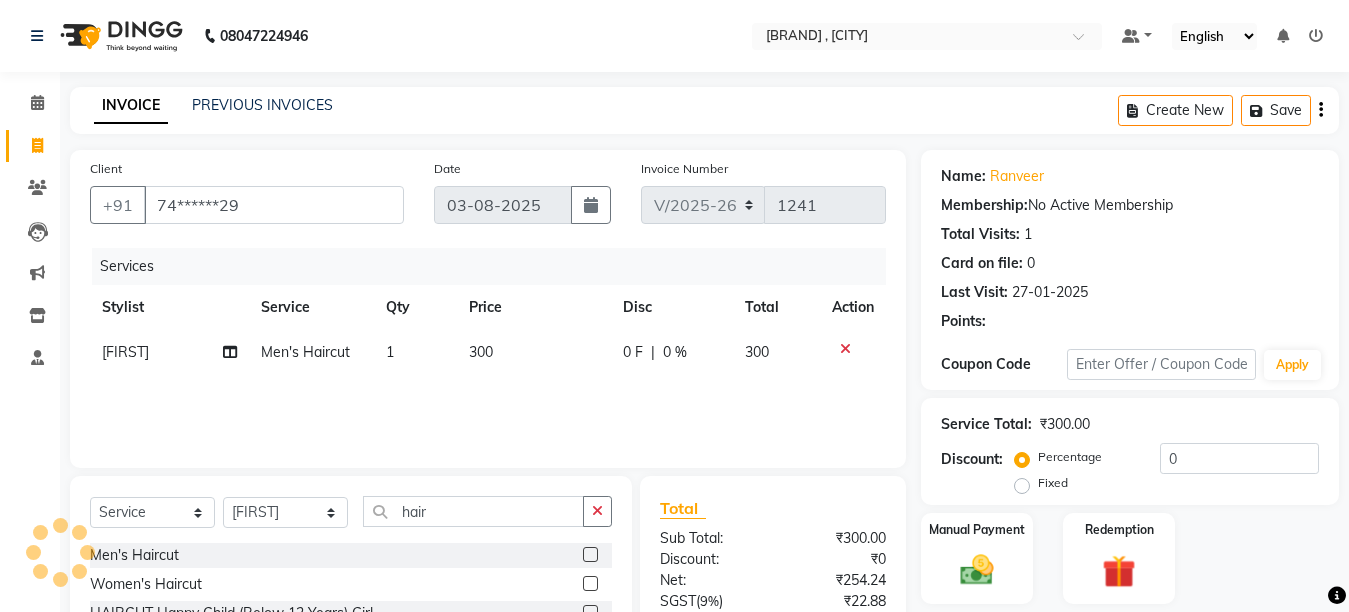 scroll, scrollTop: 189, scrollLeft: 0, axis: vertical 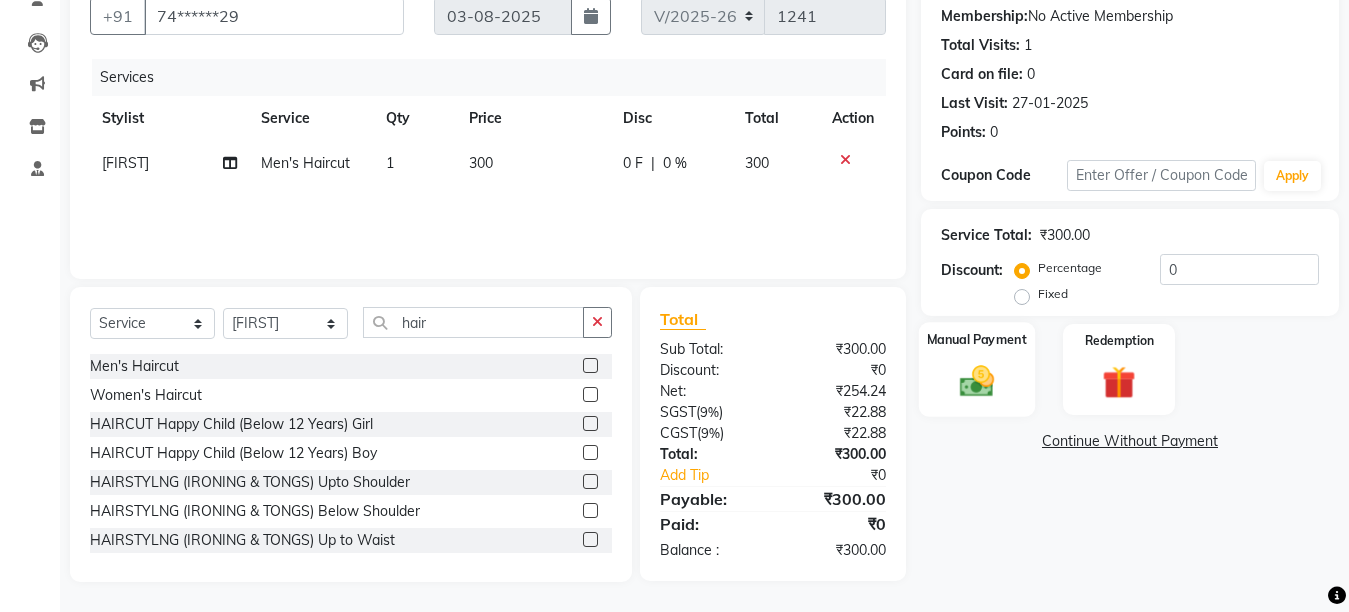 click 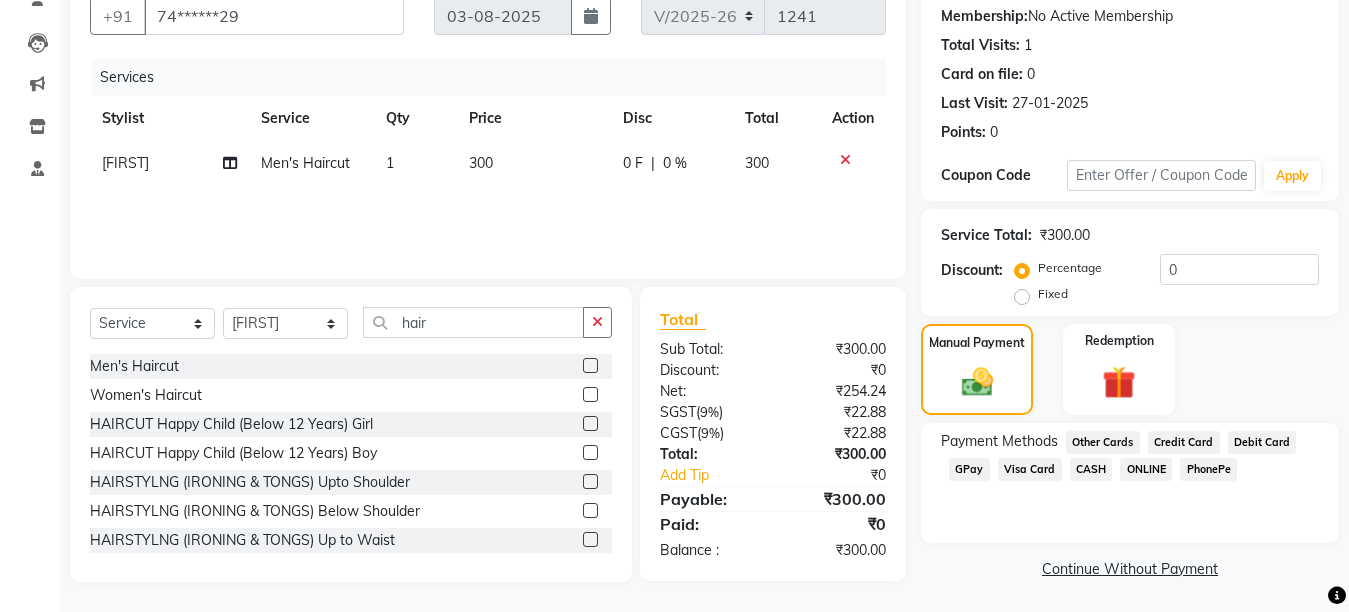 drag, startPoint x: 1094, startPoint y: 463, endPoint x: 1089, endPoint y: 480, distance: 17.720045 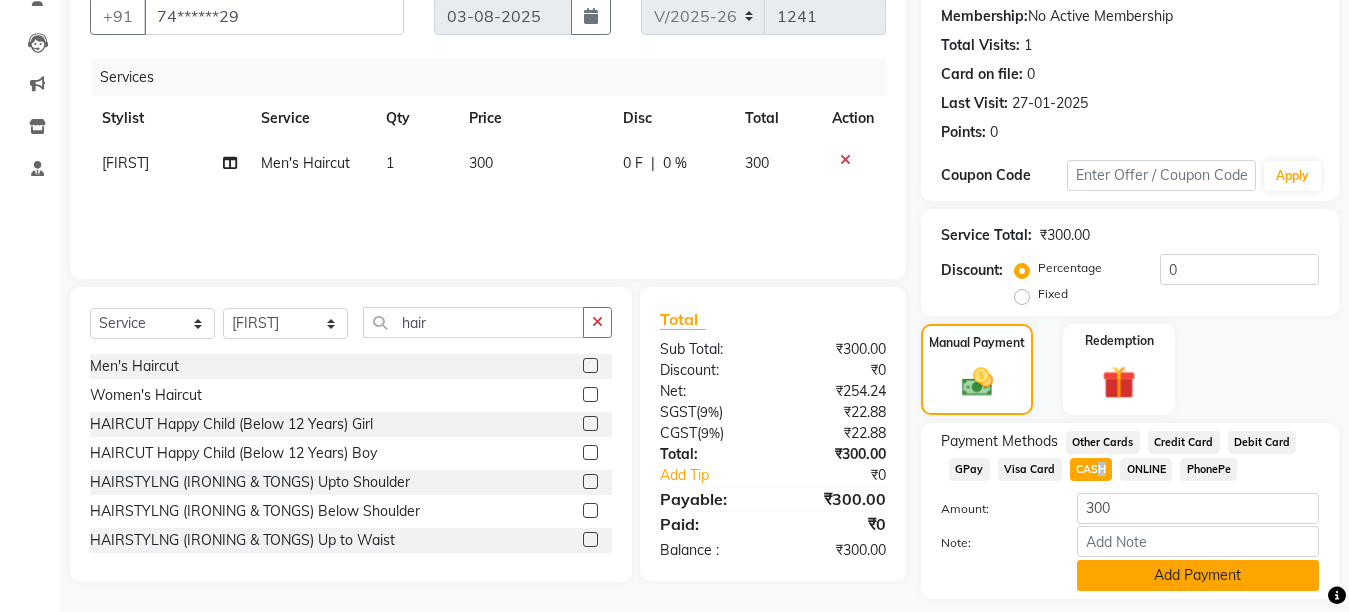 click on "Add Payment" 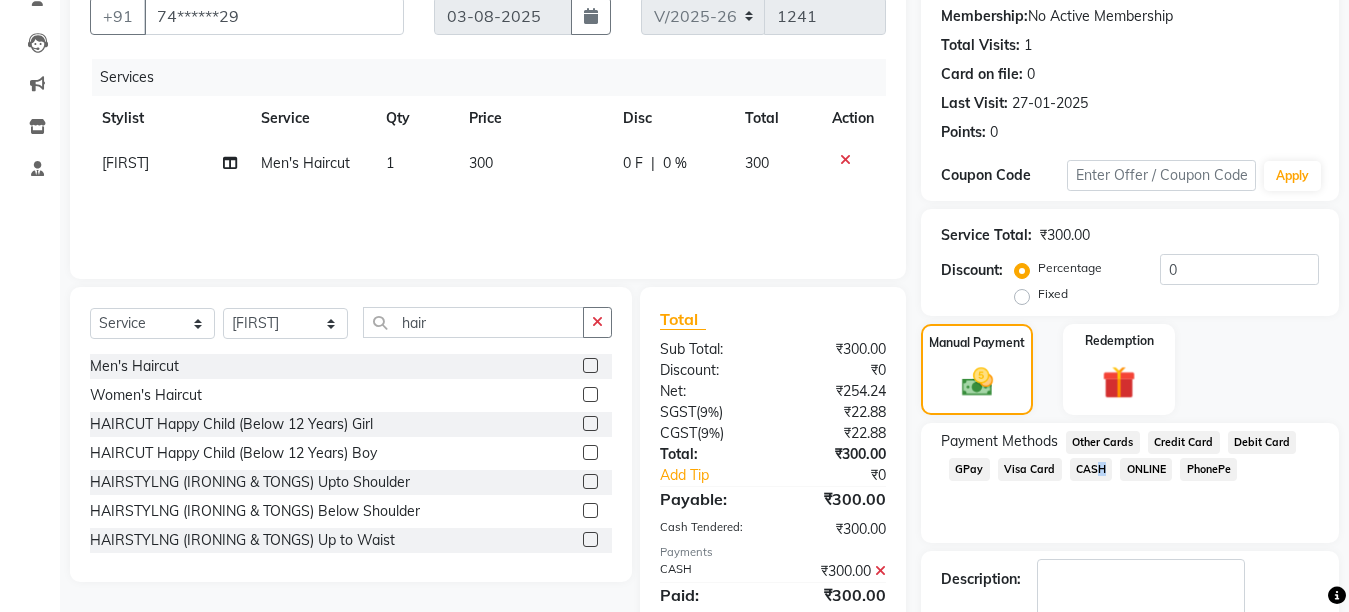 scroll, scrollTop: 304, scrollLeft: 0, axis: vertical 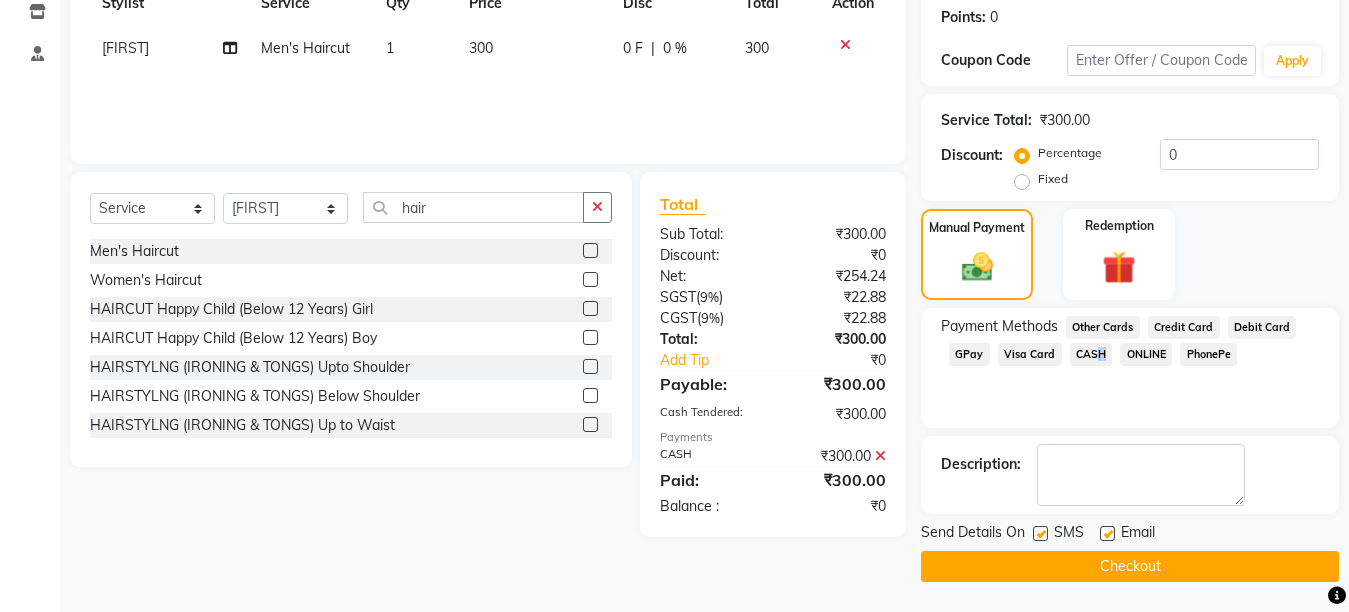 click on "Checkout" 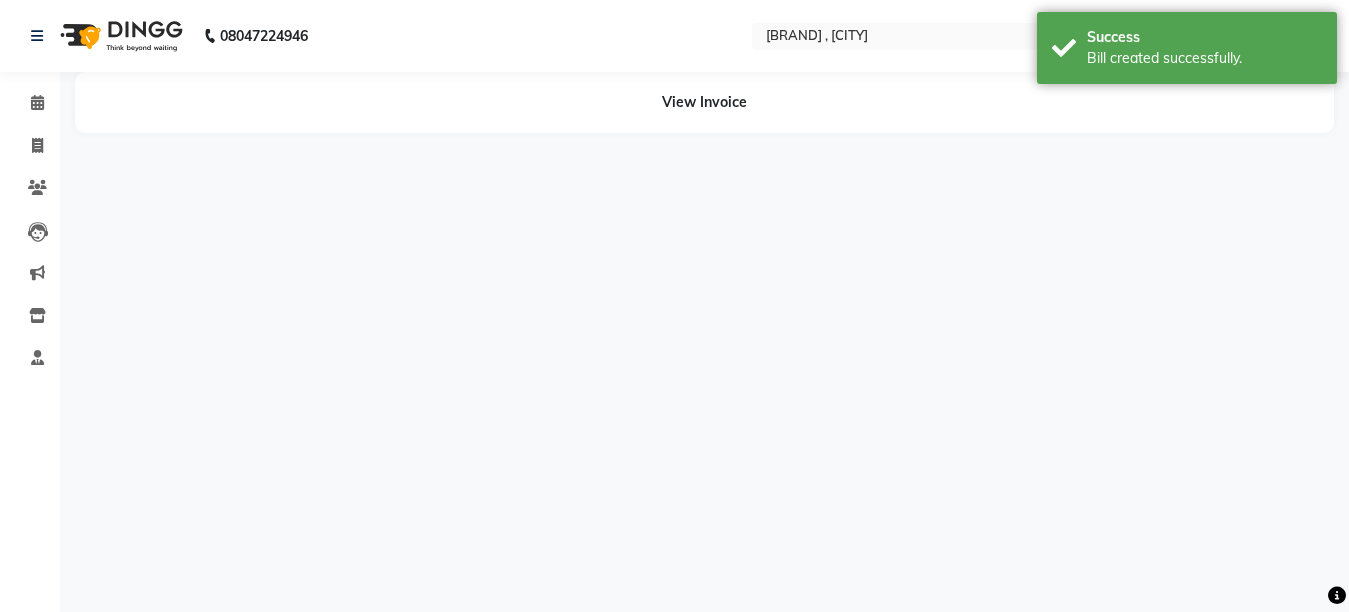 scroll, scrollTop: 0, scrollLeft: 0, axis: both 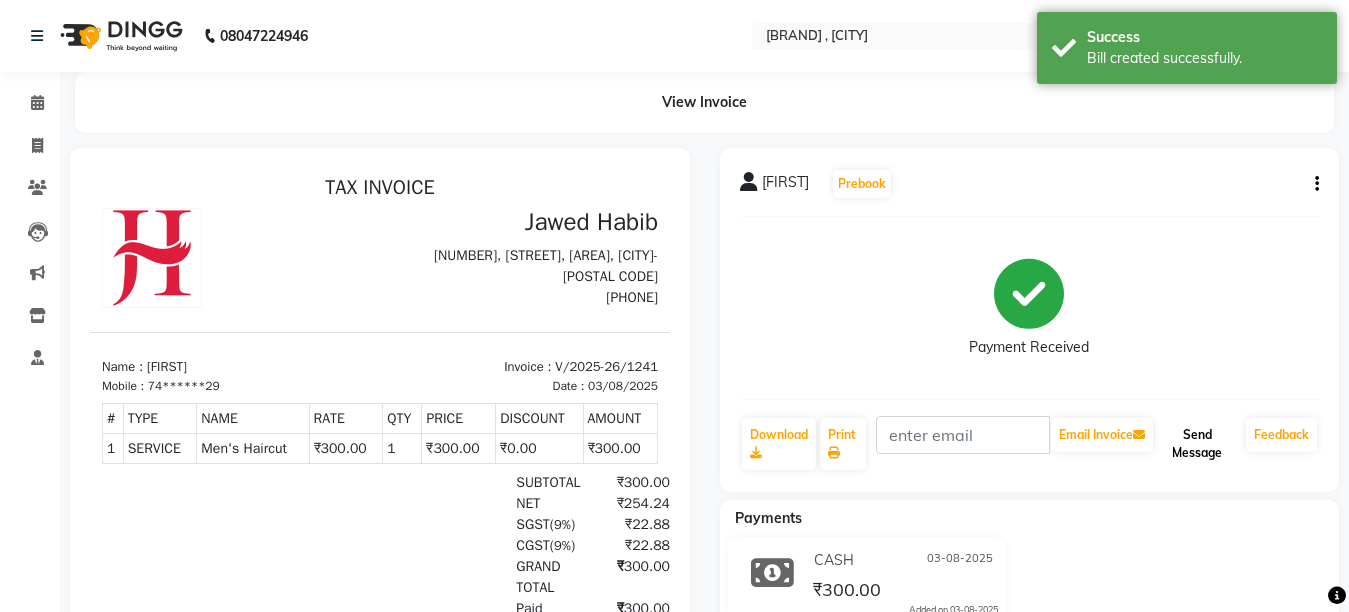 click on "Send Message" 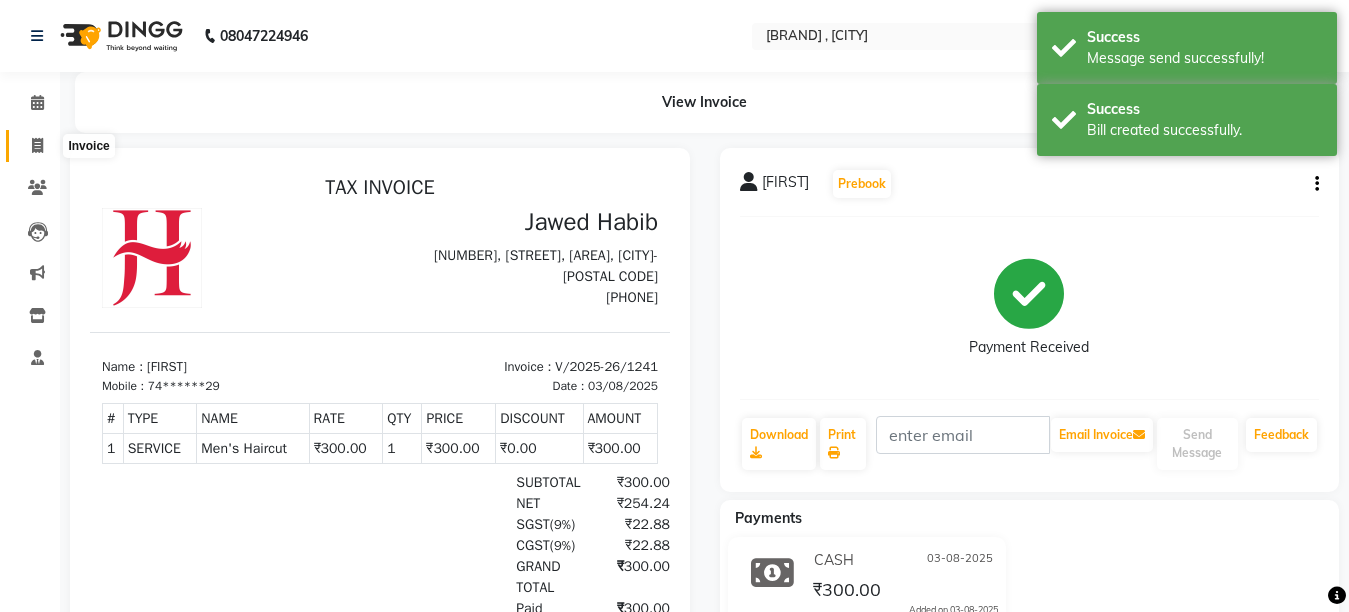 click 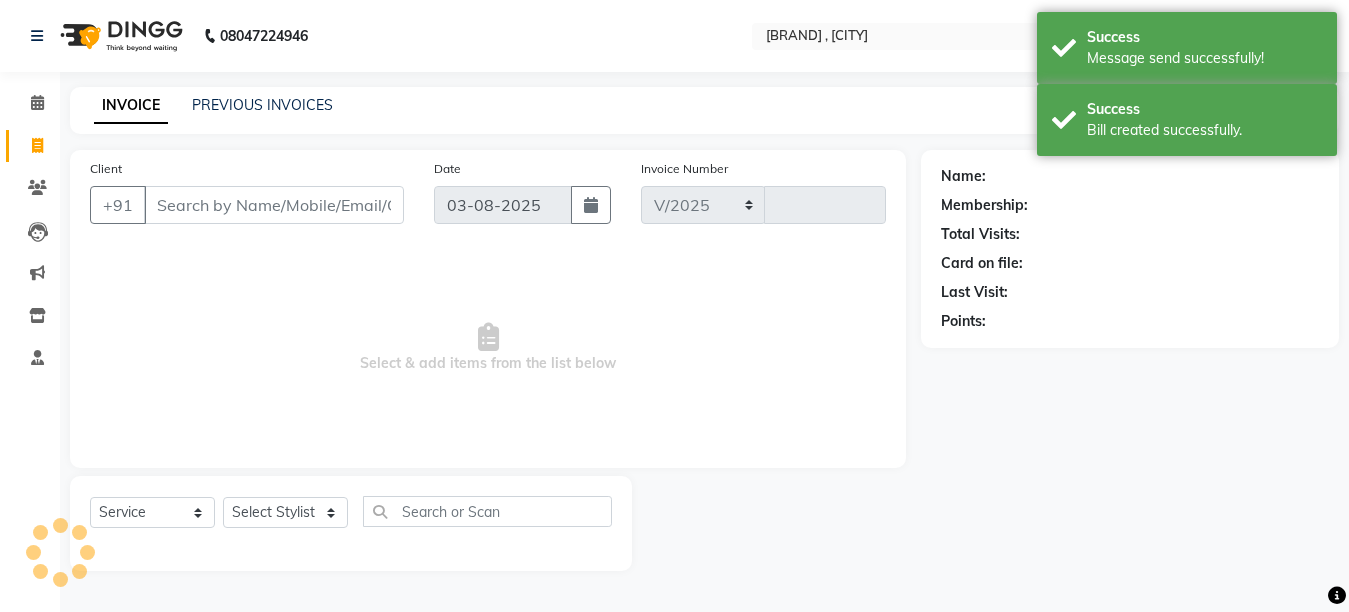 select on "6967" 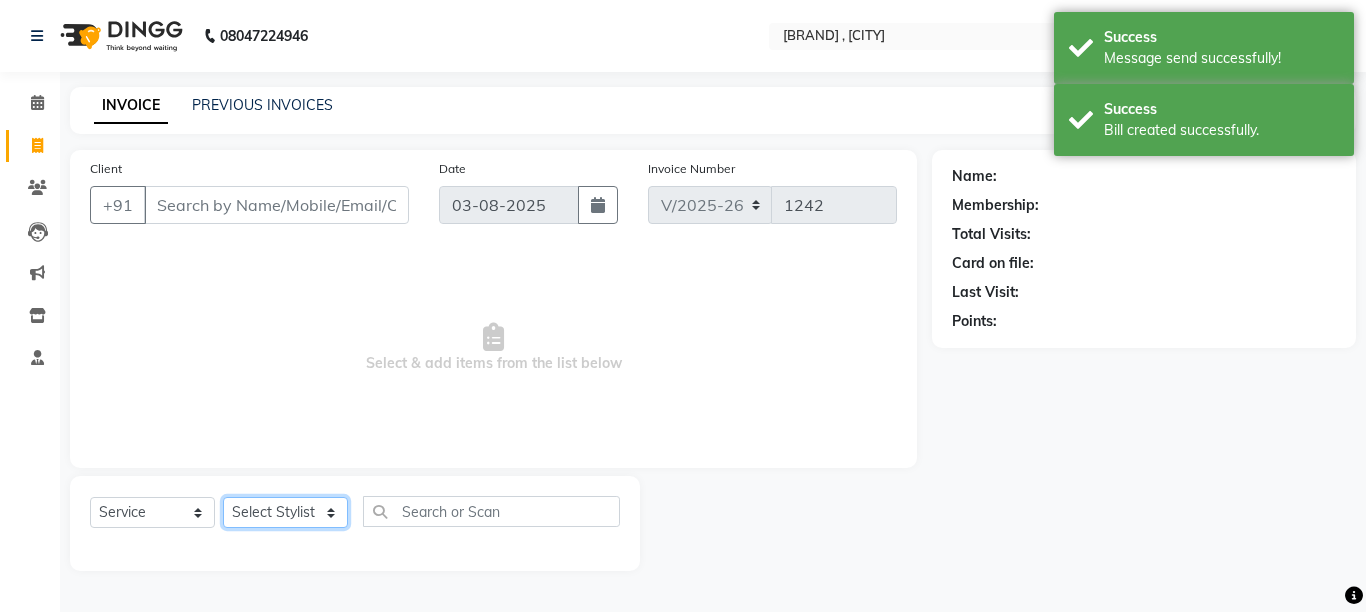 click on "Select Stylist [FIRST] [FIRST] [FIRST] [FIRST] [FIRST]" 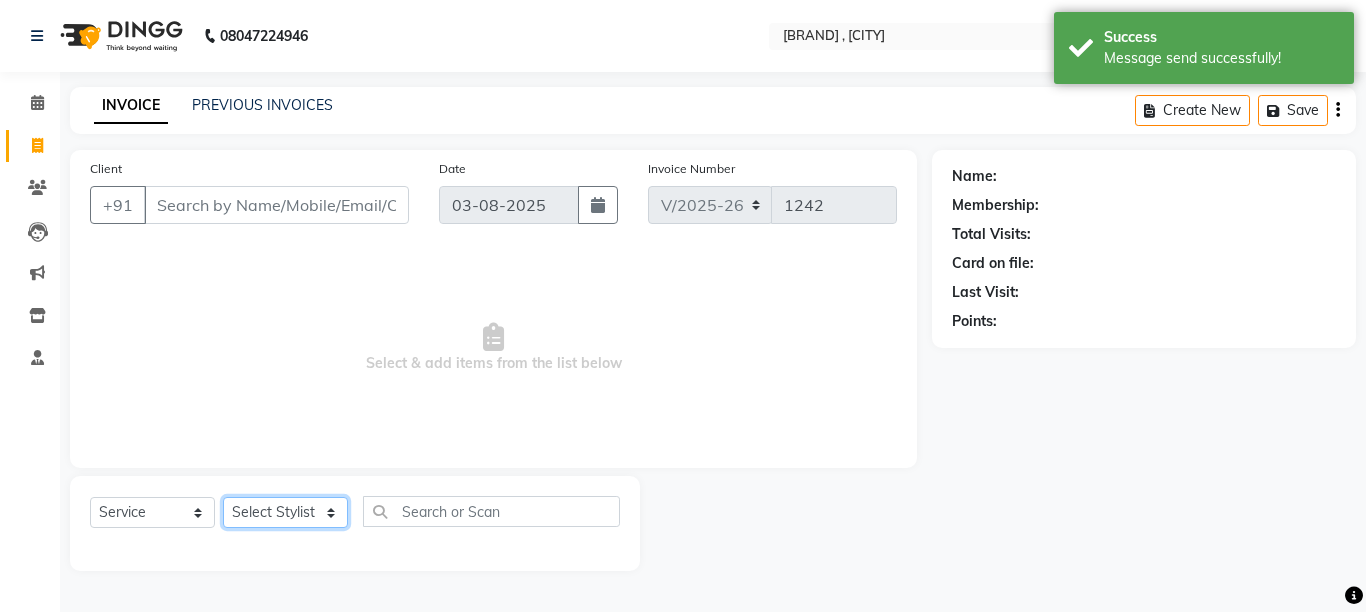 select on "[NUMBER]" 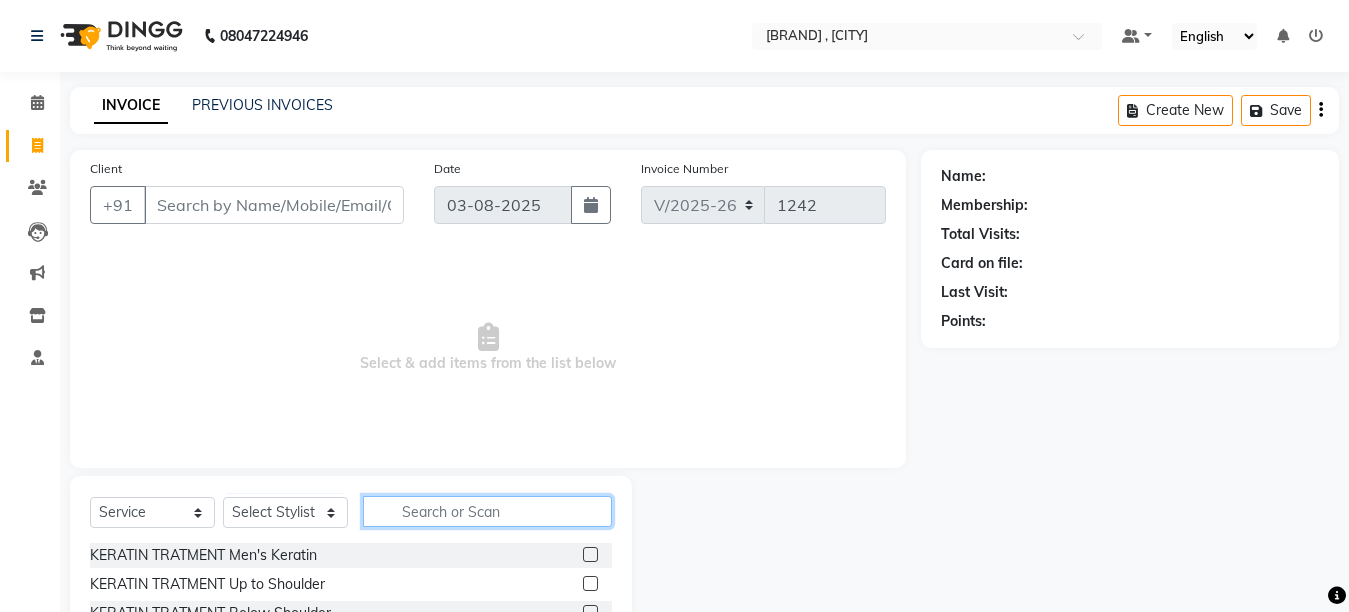 click 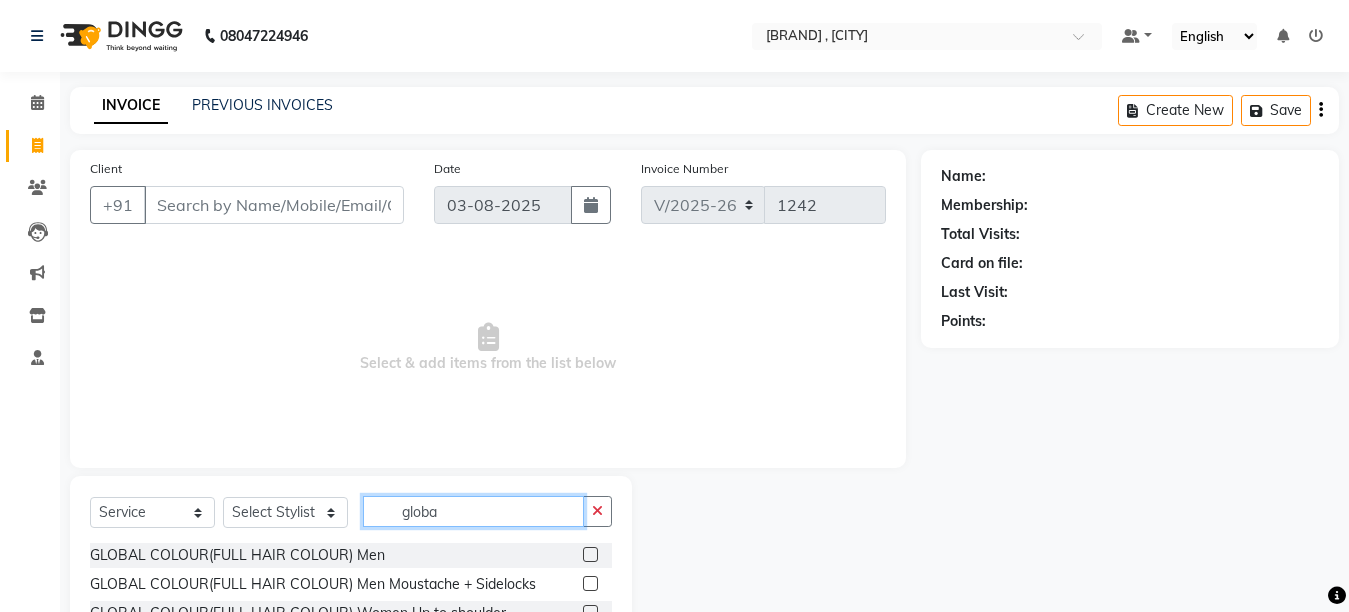 type on "globa" 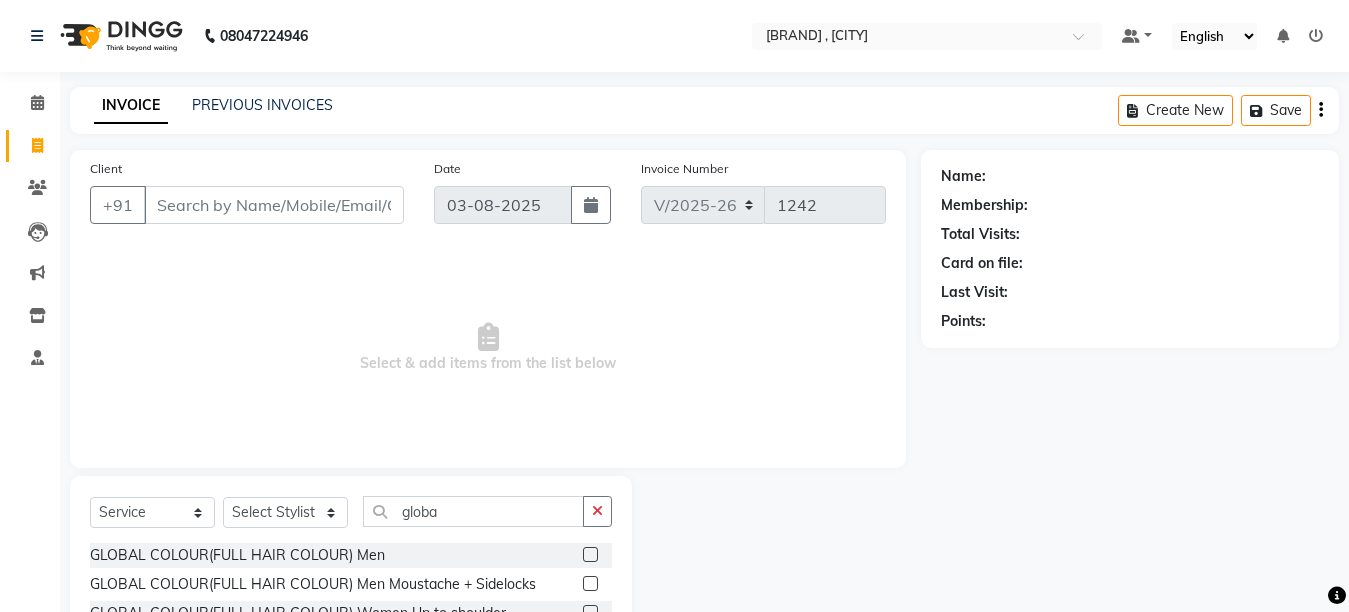click 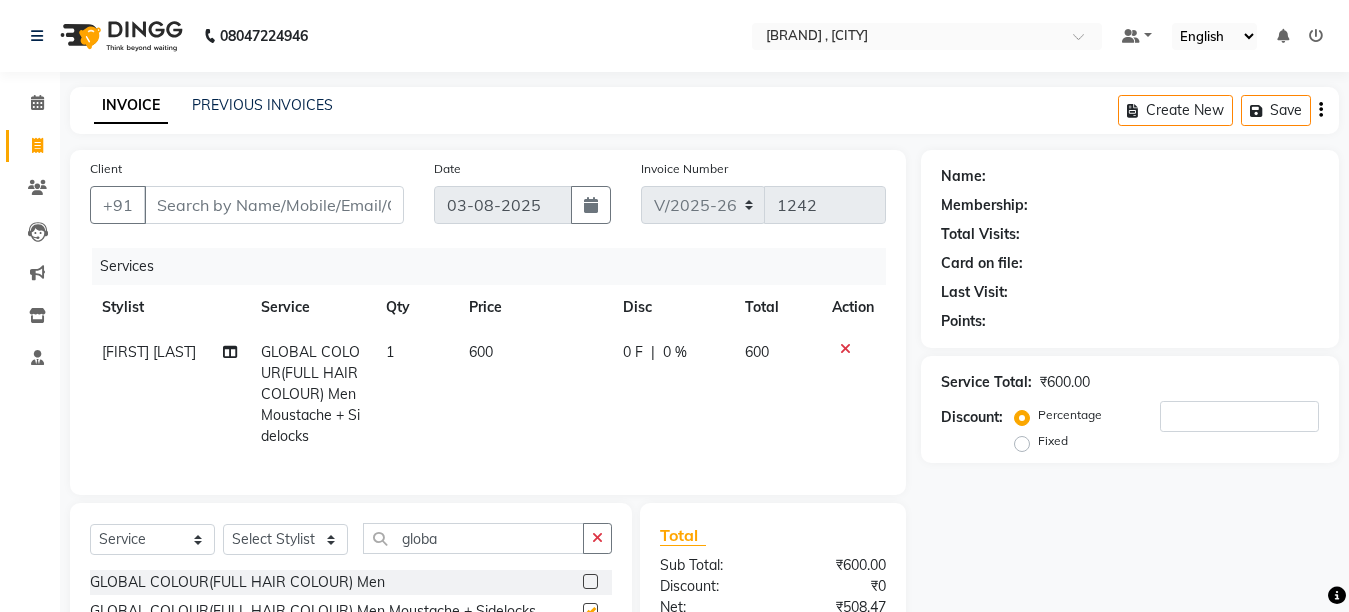 checkbox on "false" 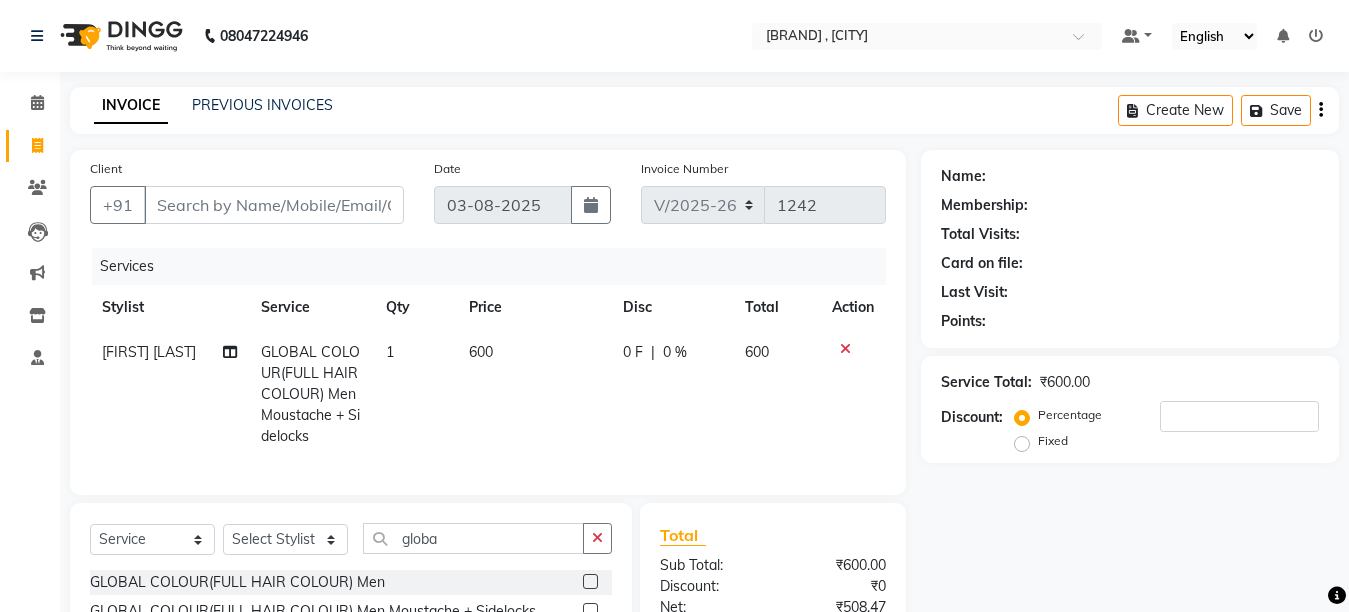 scroll, scrollTop: 232, scrollLeft: 0, axis: vertical 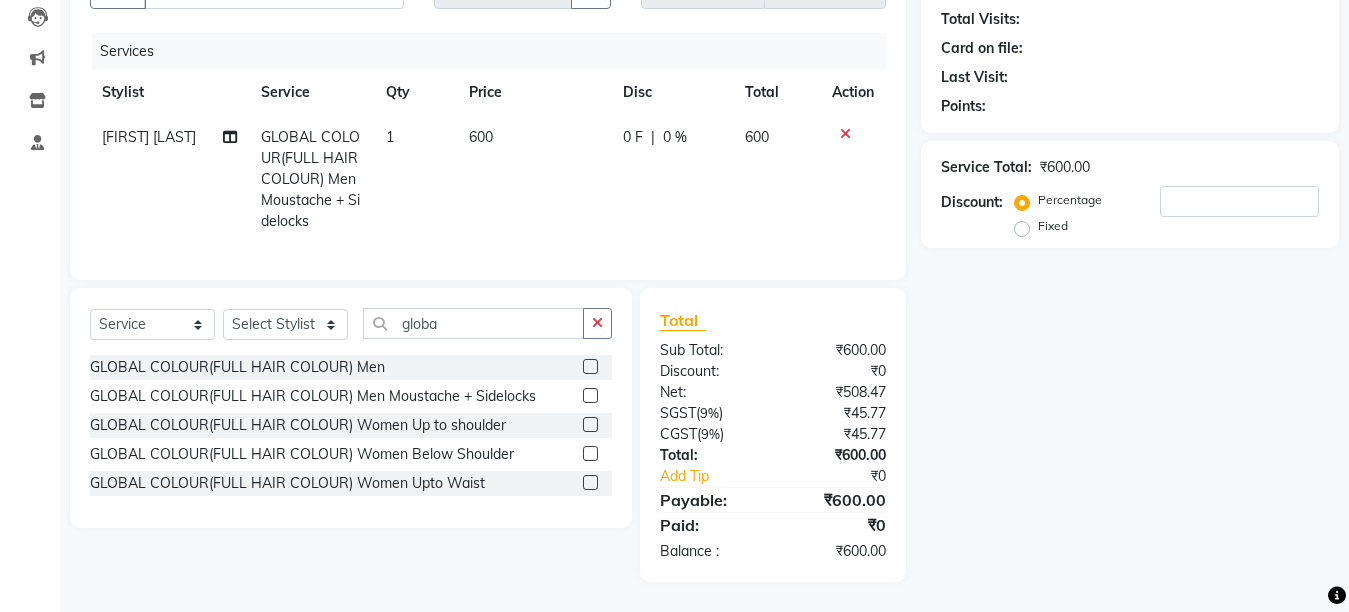 click 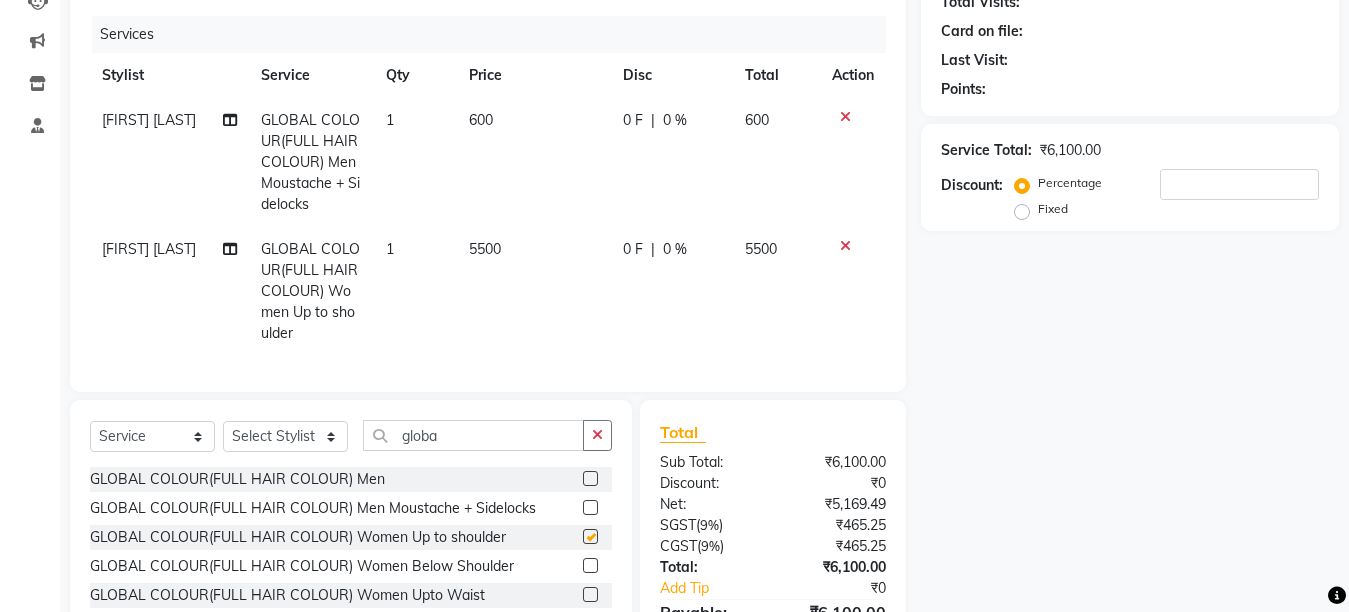 checkbox on "false" 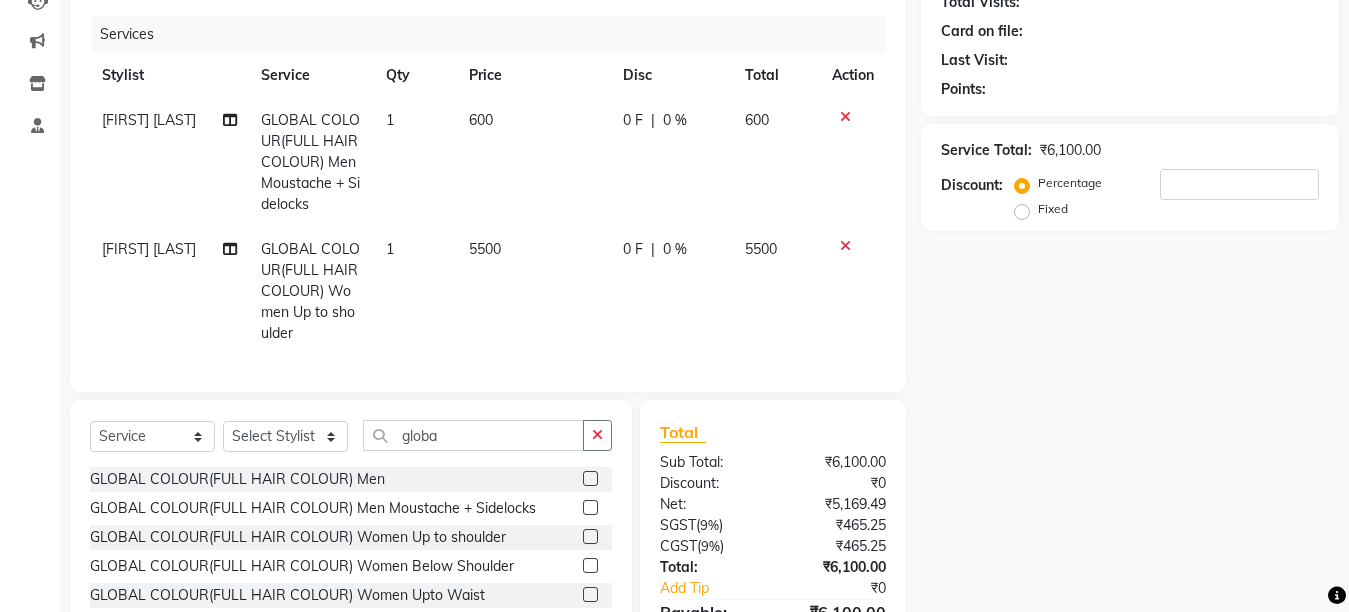 click 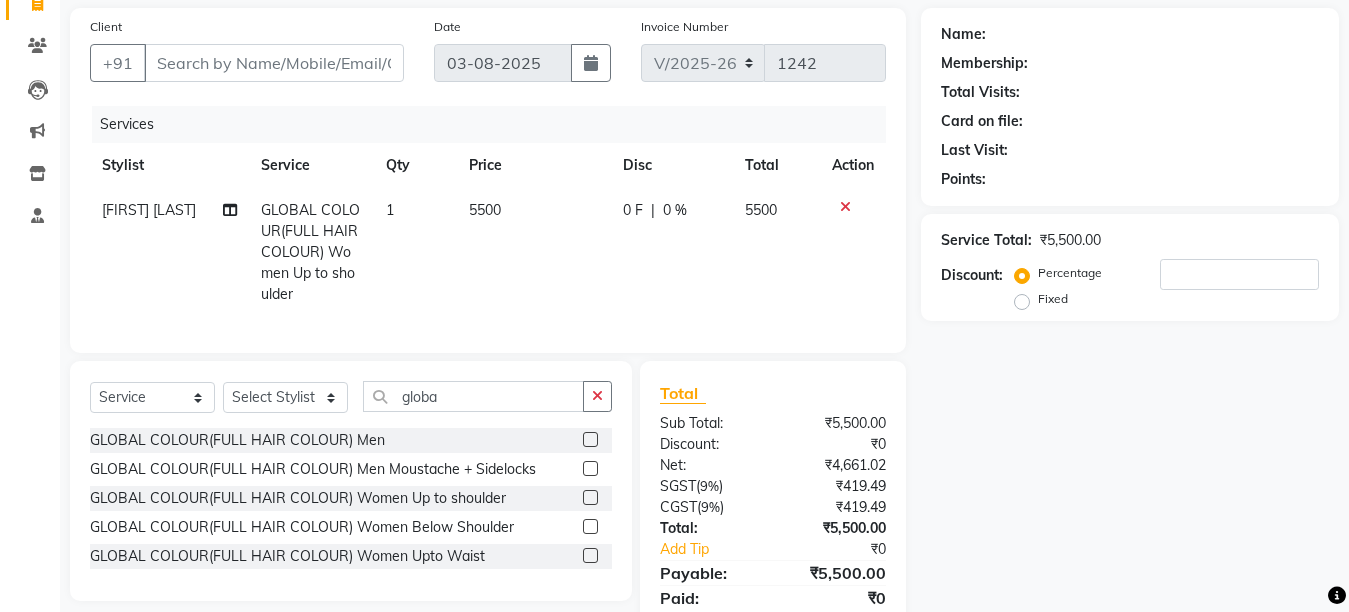 scroll, scrollTop: 0, scrollLeft: 0, axis: both 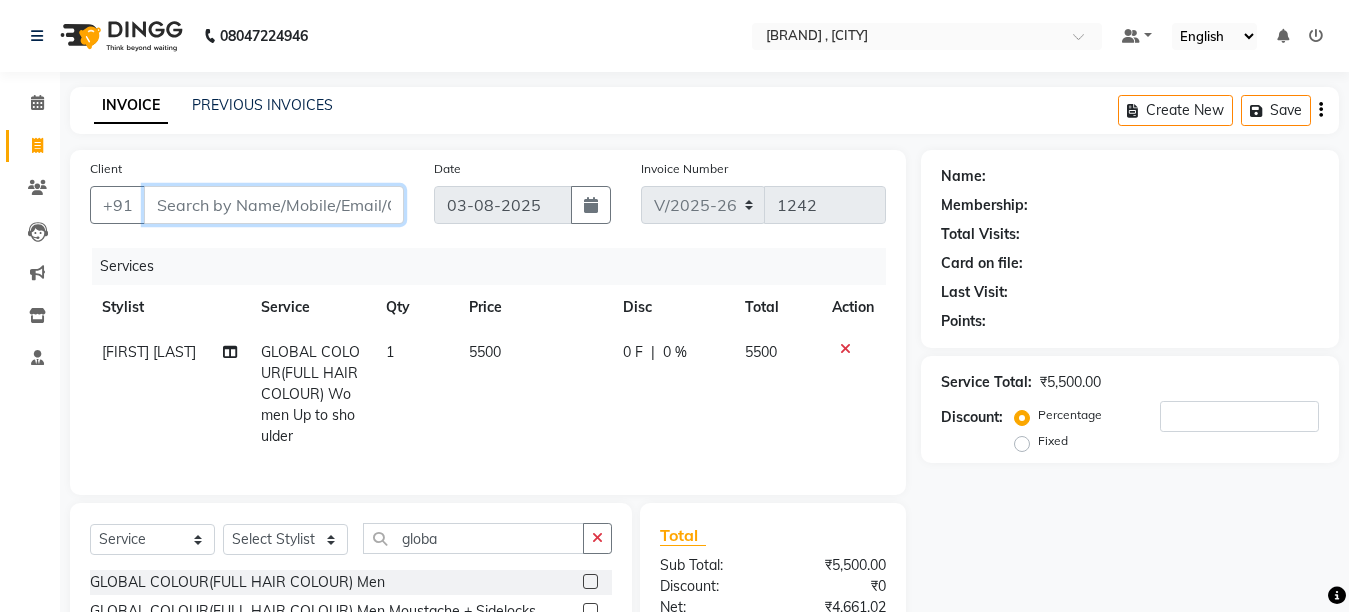 click on "Client" at bounding box center (274, 205) 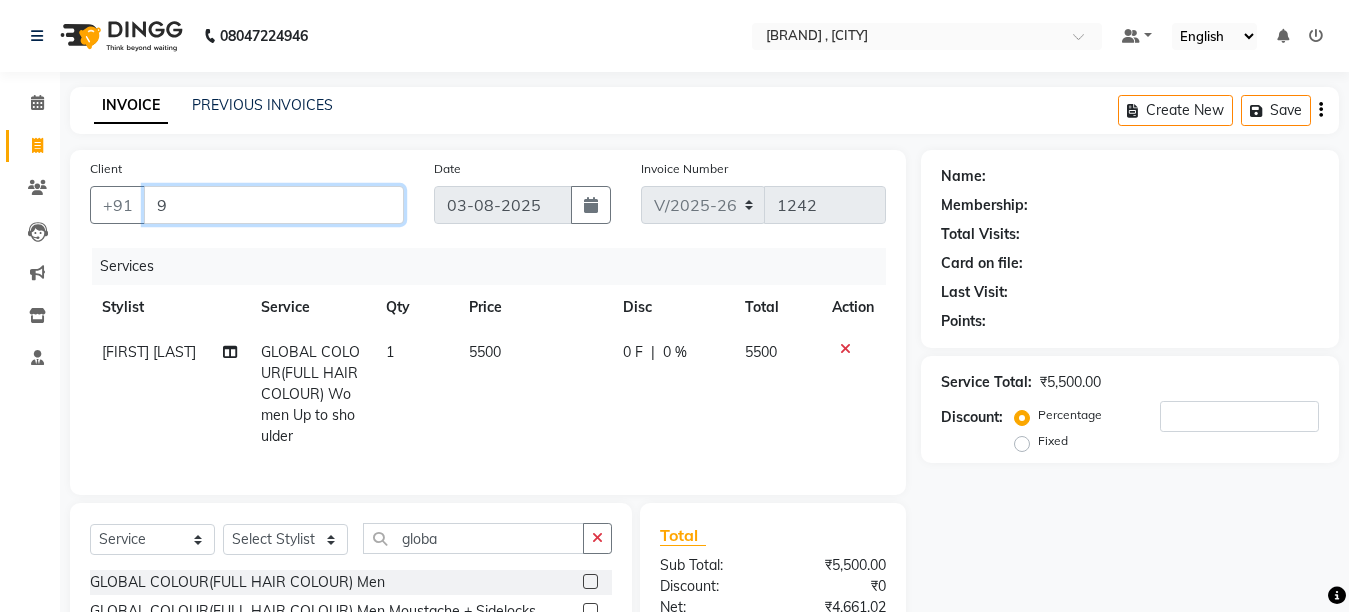 type on "0" 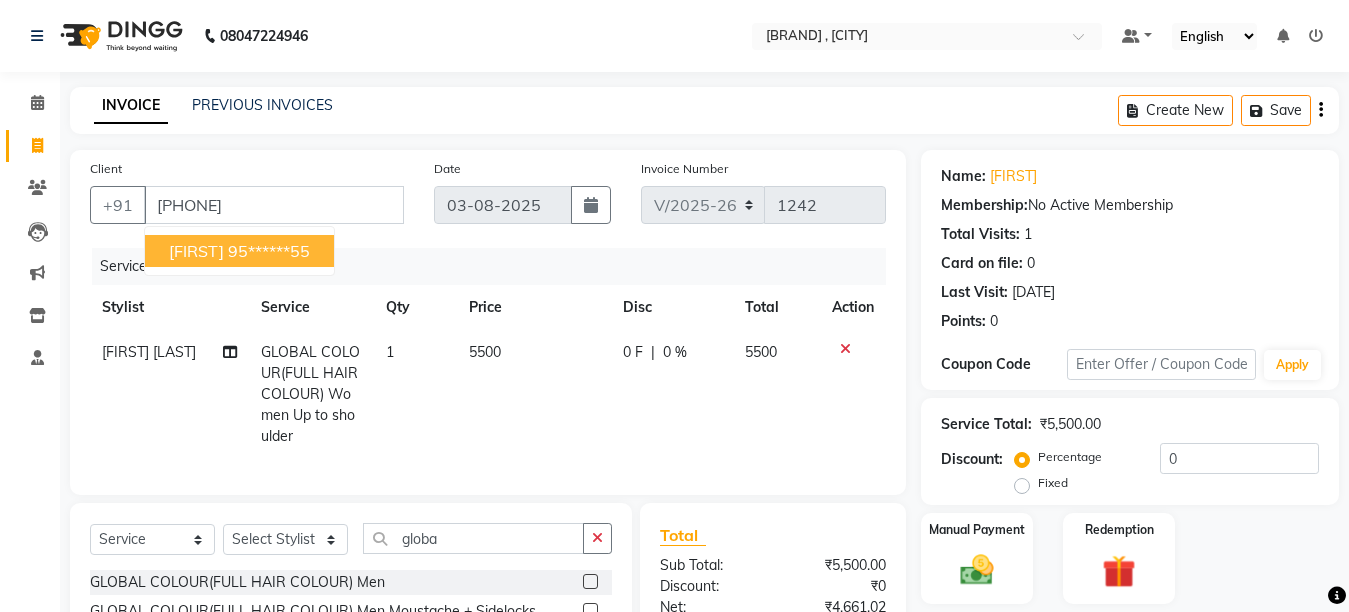 click on "95******55" at bounding box center (269, 251) 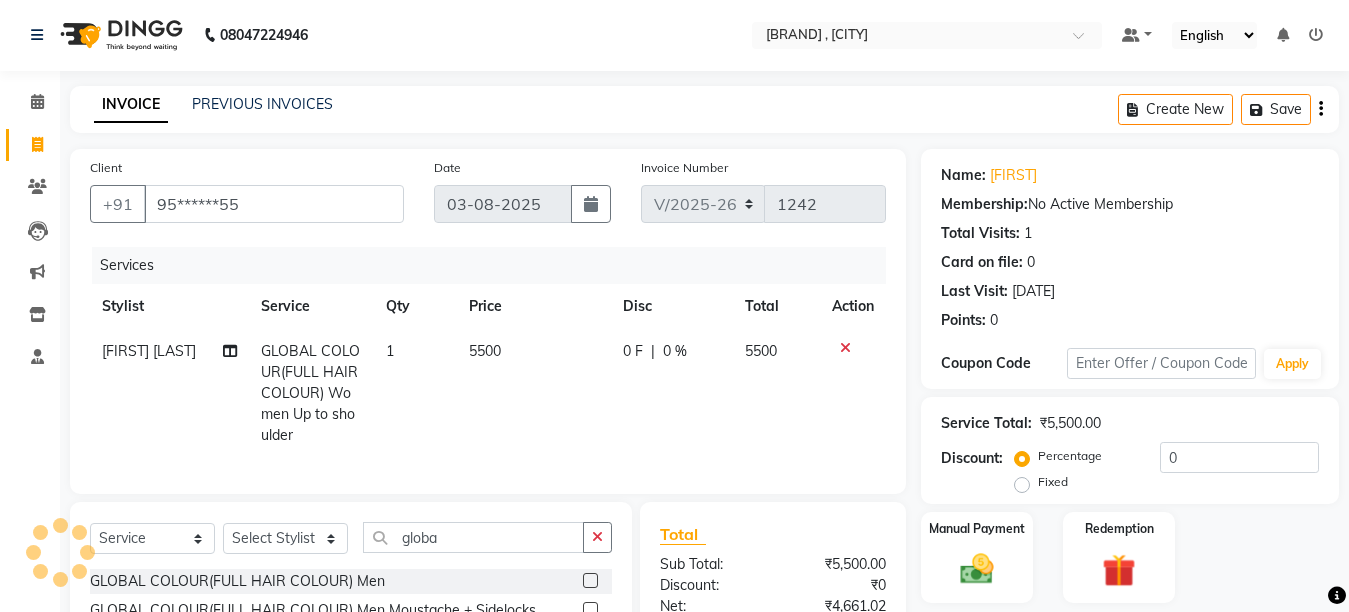 scroll, scrollTop: 232, scrollLeft: 0, axis: vertical 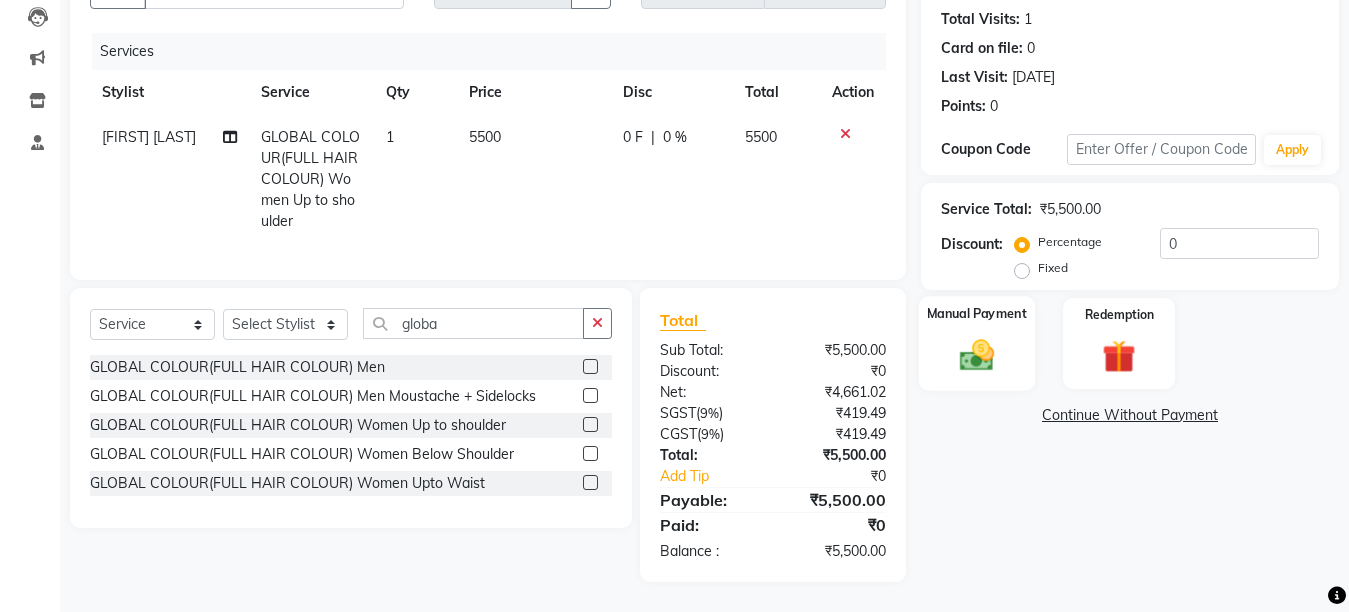 click 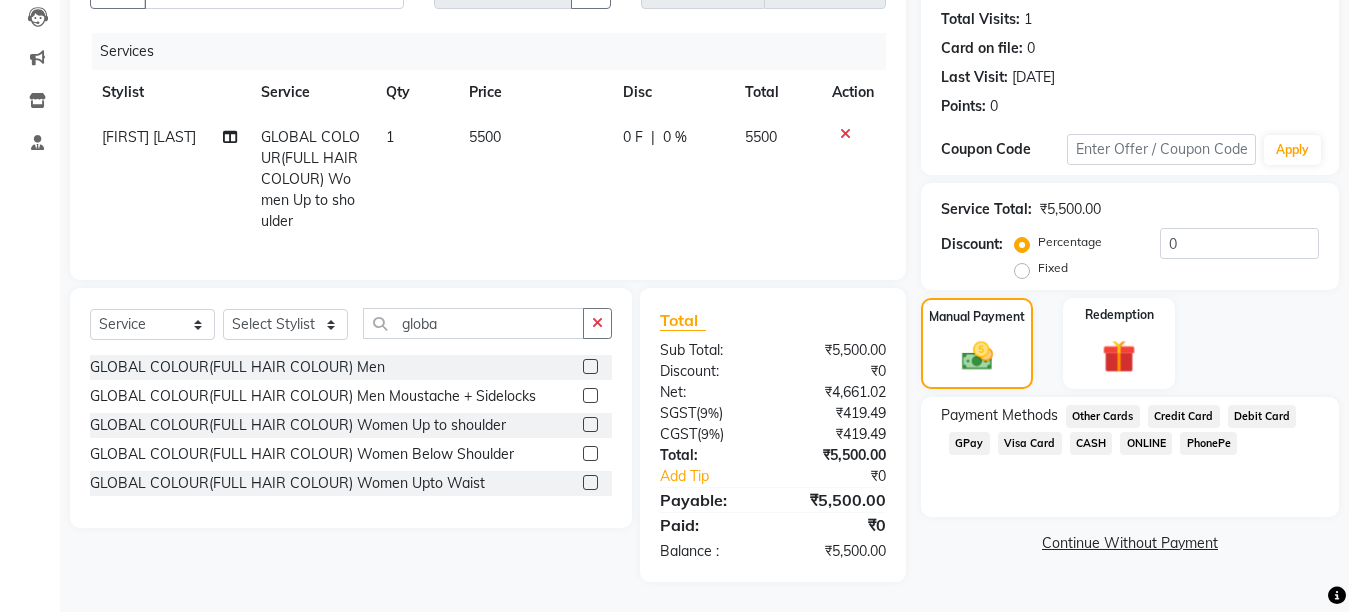 click on "GPay" 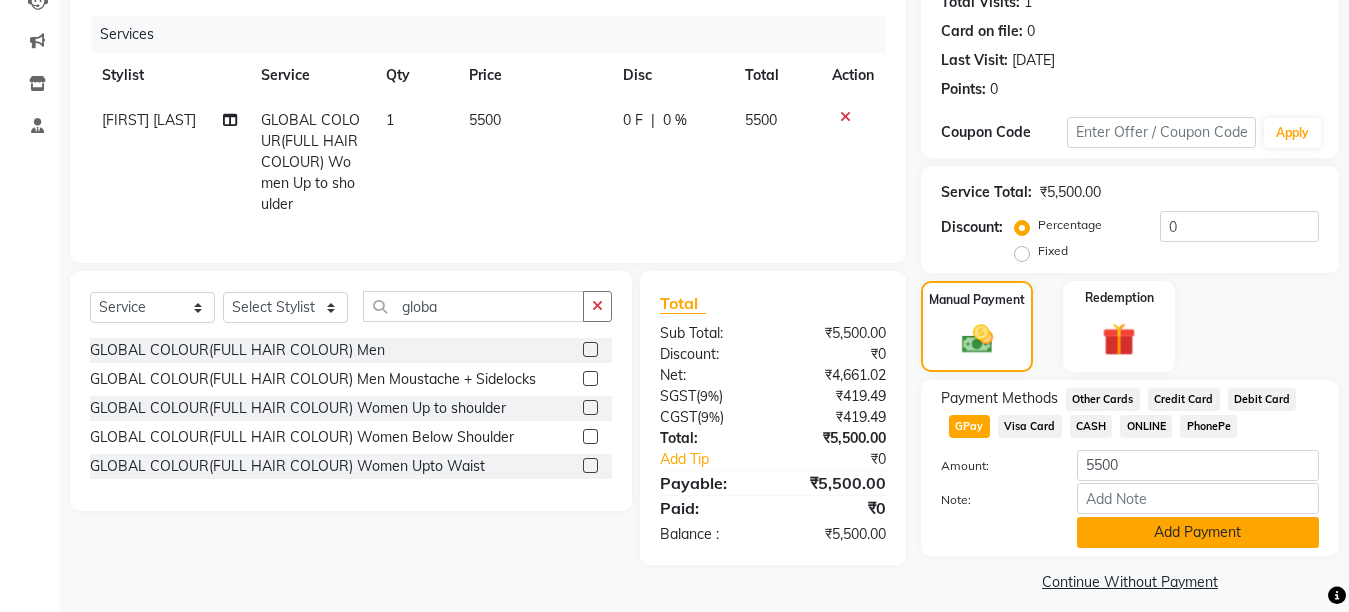 click on "Add Payment" 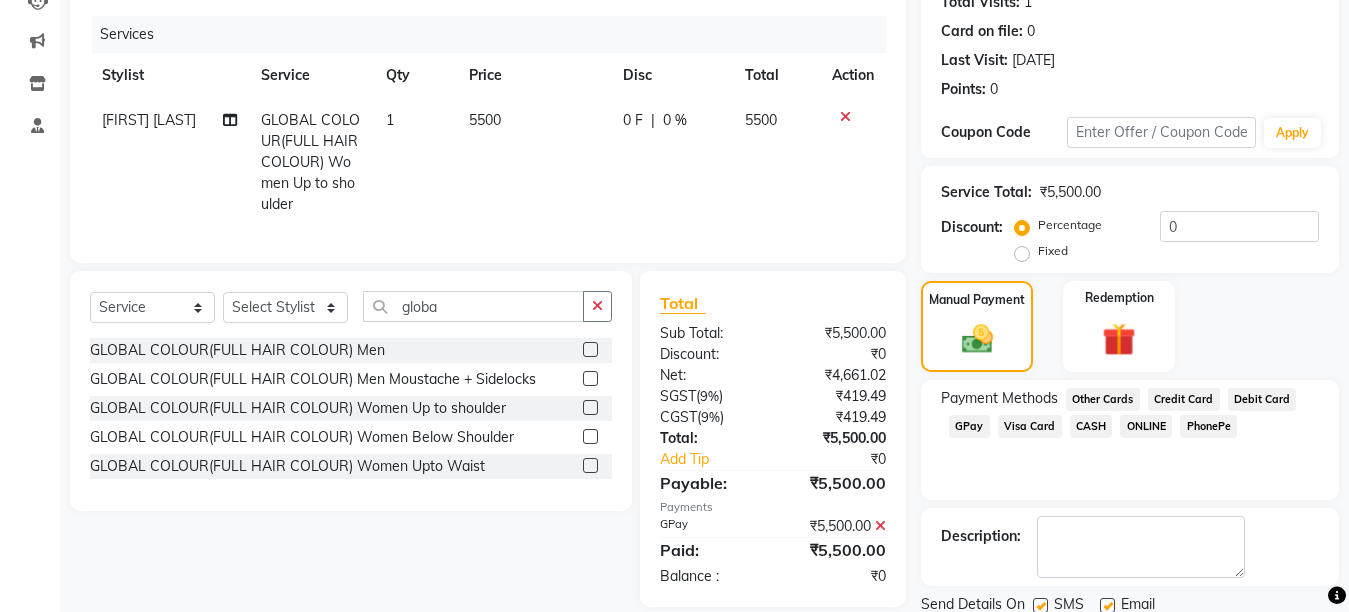 scroll, scrollTop: 304, scrollLeft: 0, axis: vertical 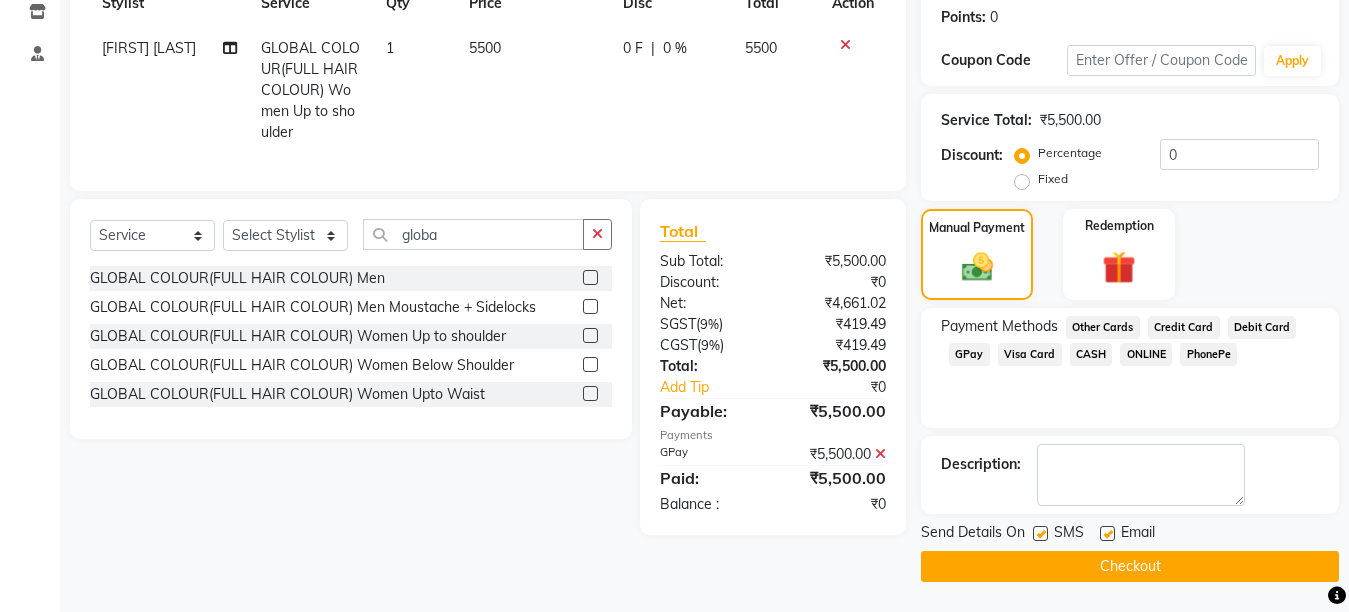 click on "Checkout" 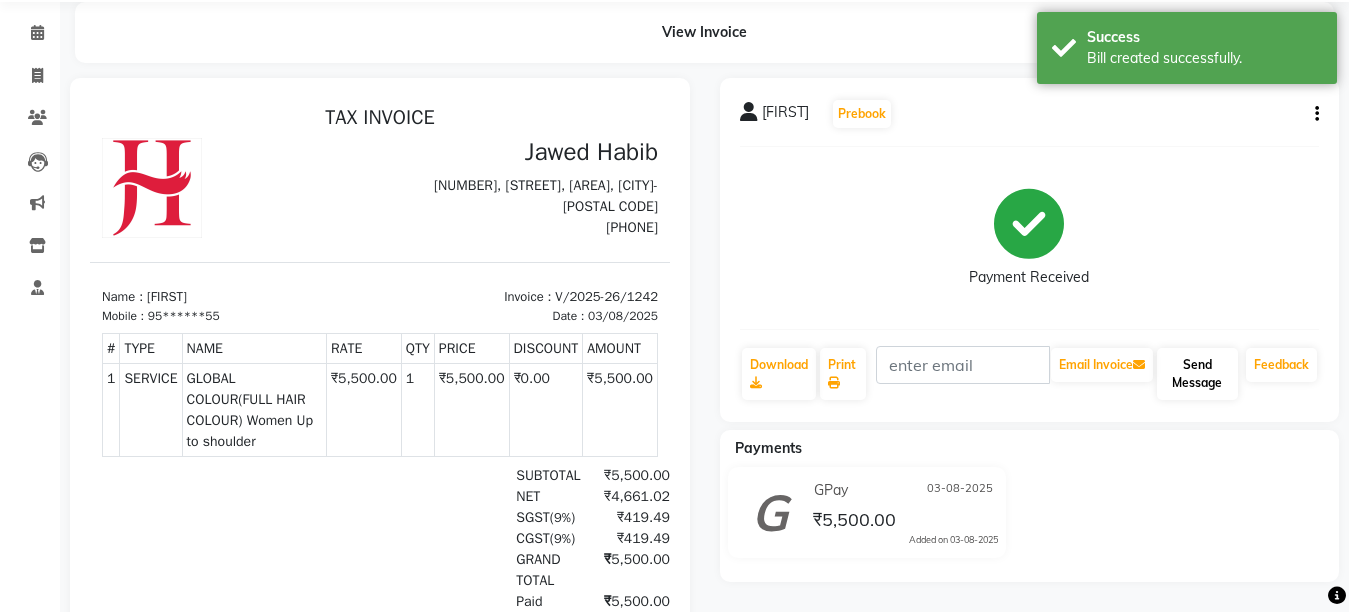 scroll, scrollTop: 0, scrollLeft: 0, axis: both 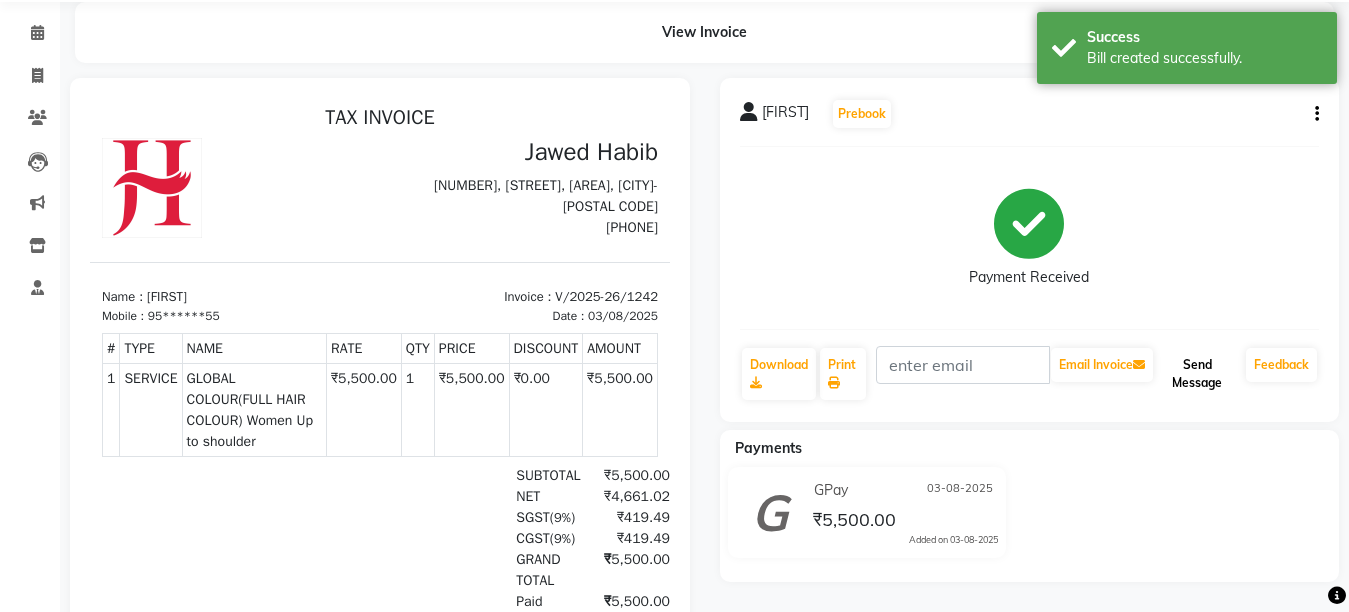 click on "Send Message" 